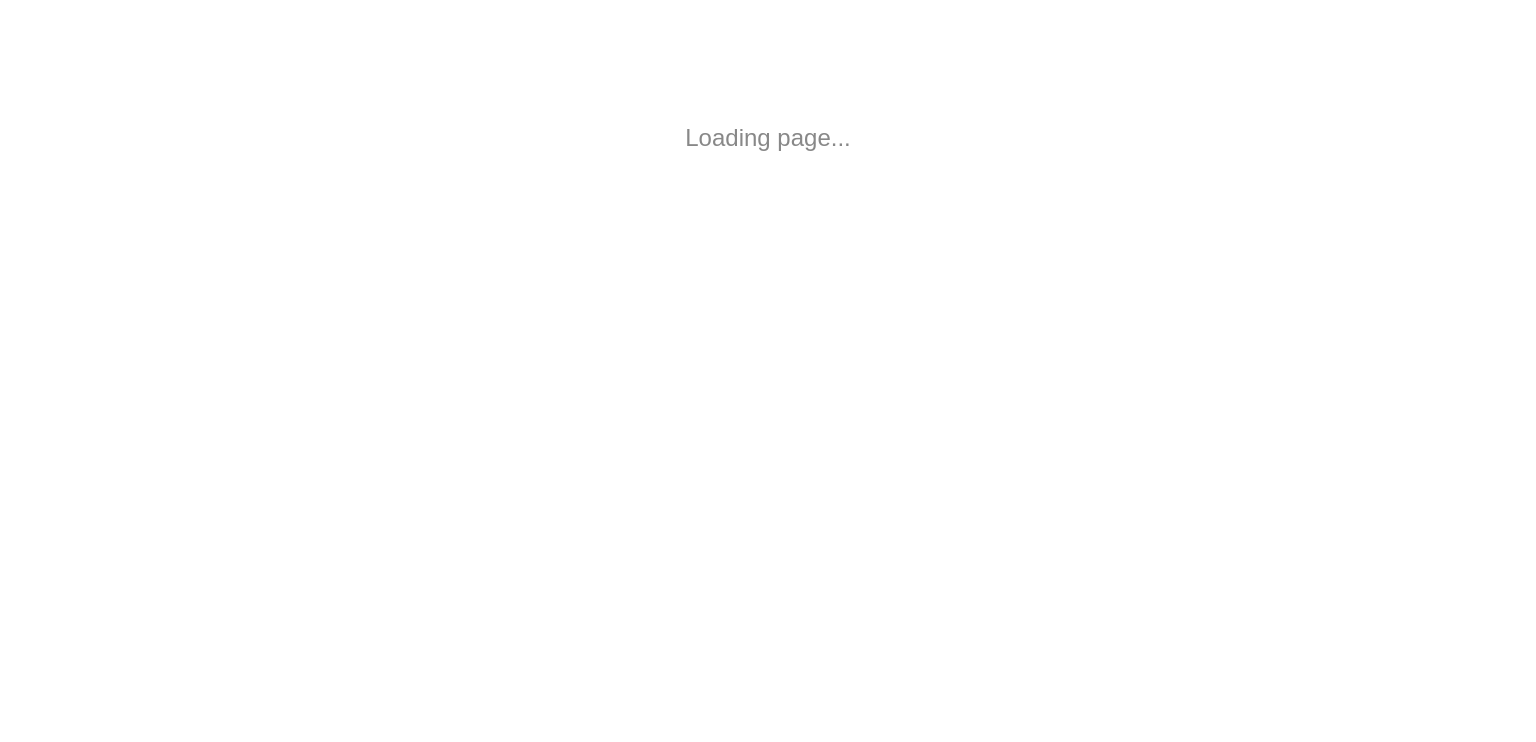 scroll, scrollTop: 0, scrollLeft: 0, axis: both 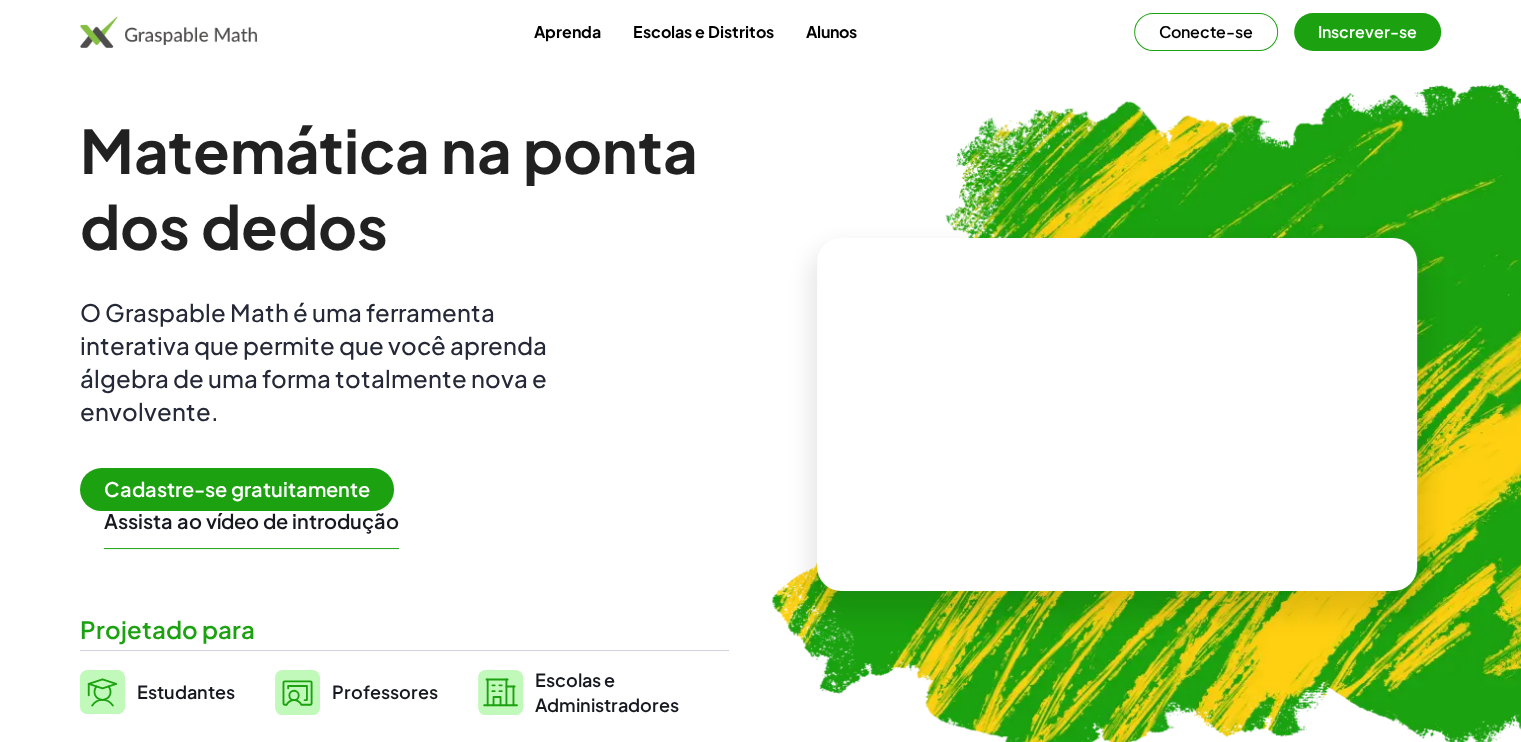 click on "Cadastre-se gratuitamente" at bounding box center (237, 488) 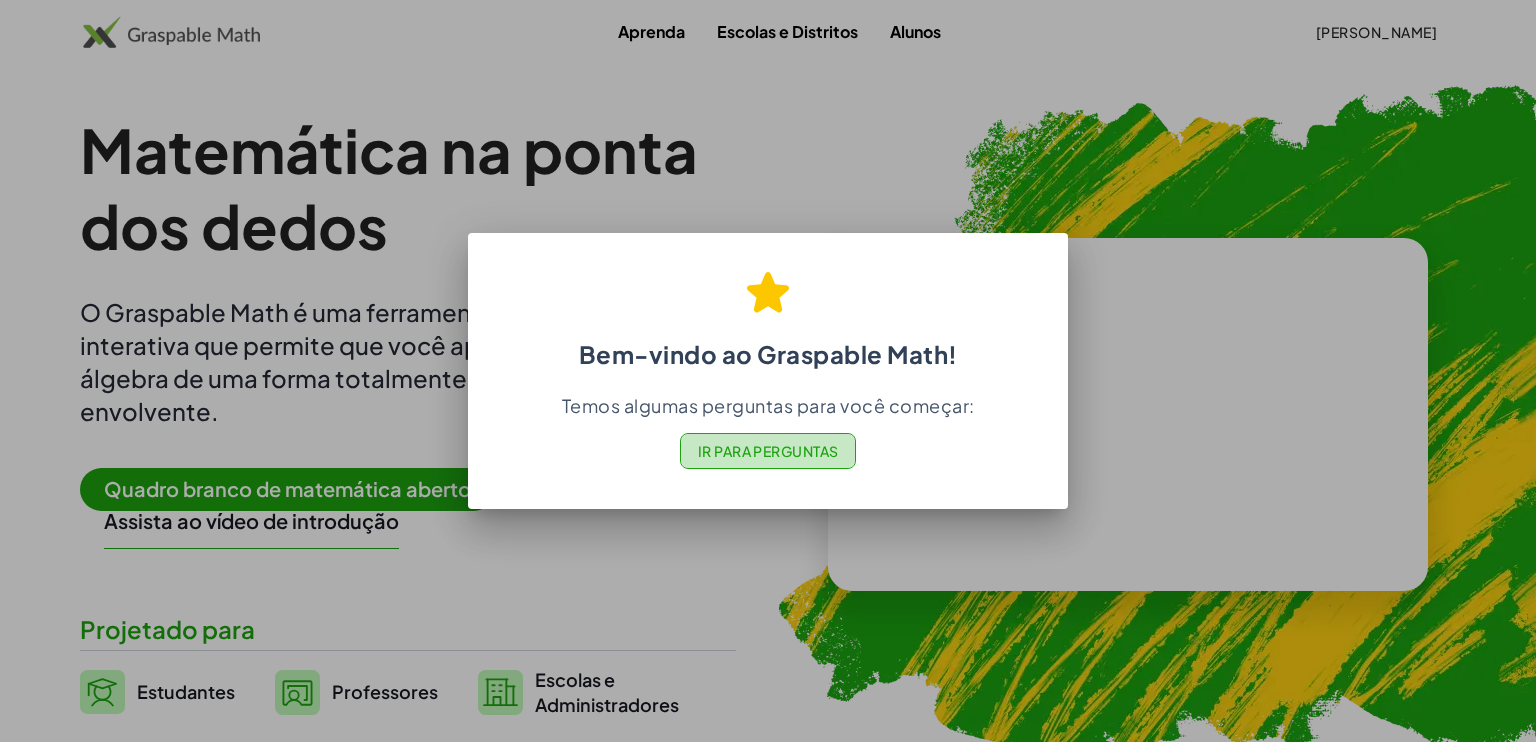 click on "Ir para Perguntas" at bounding box center (768, 451) 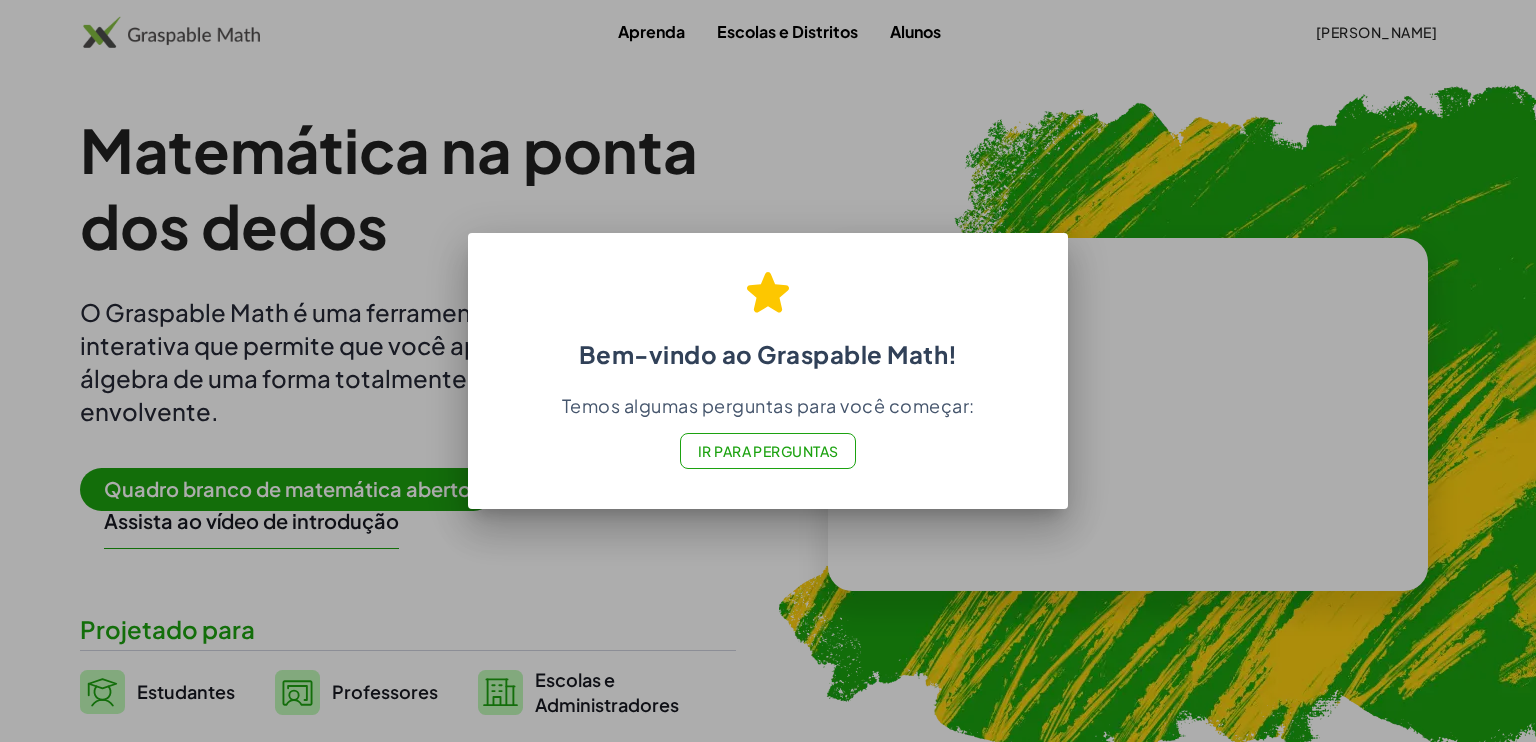 click at bounding box center (768, 371) 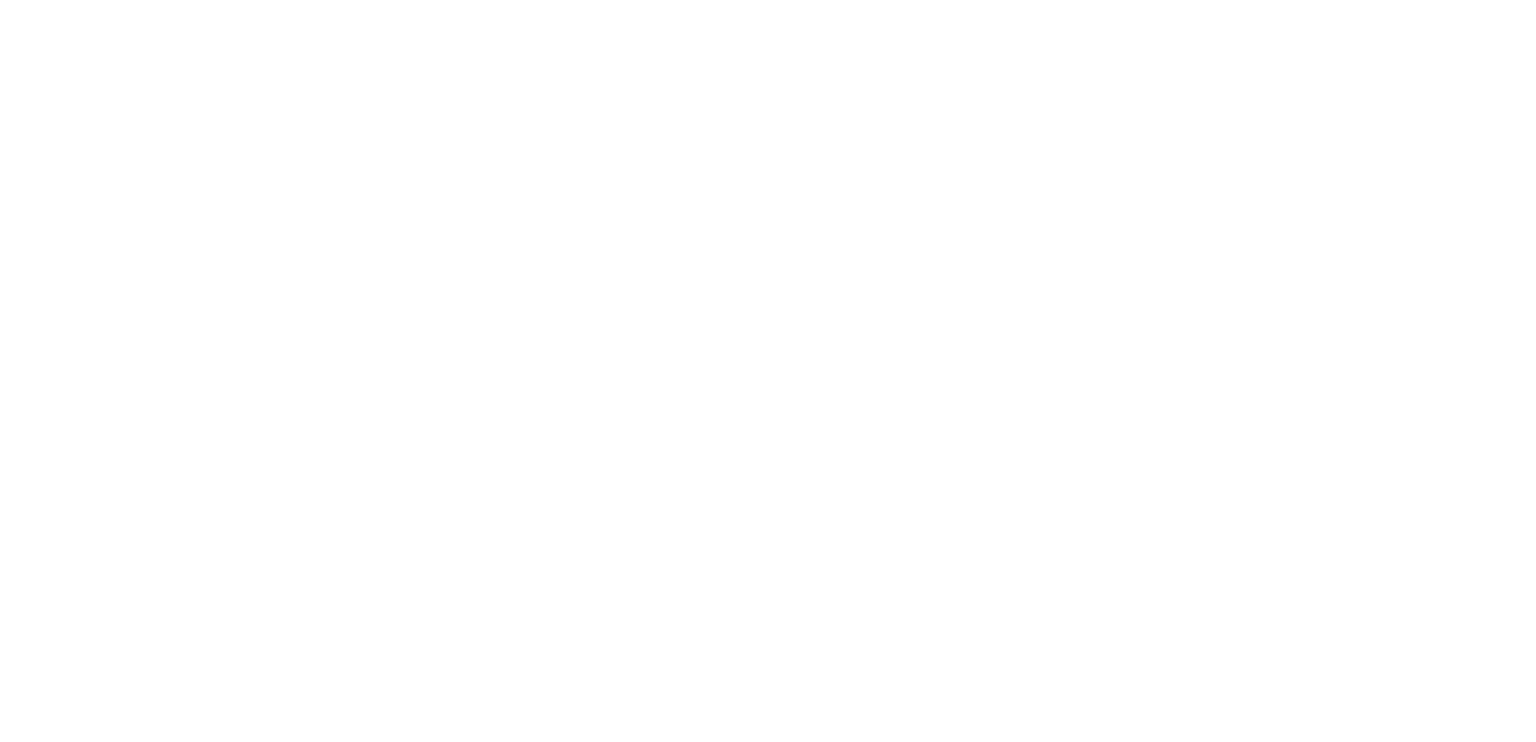 scroll, scrollTop: 0, scrollLeft: 0, axis: both 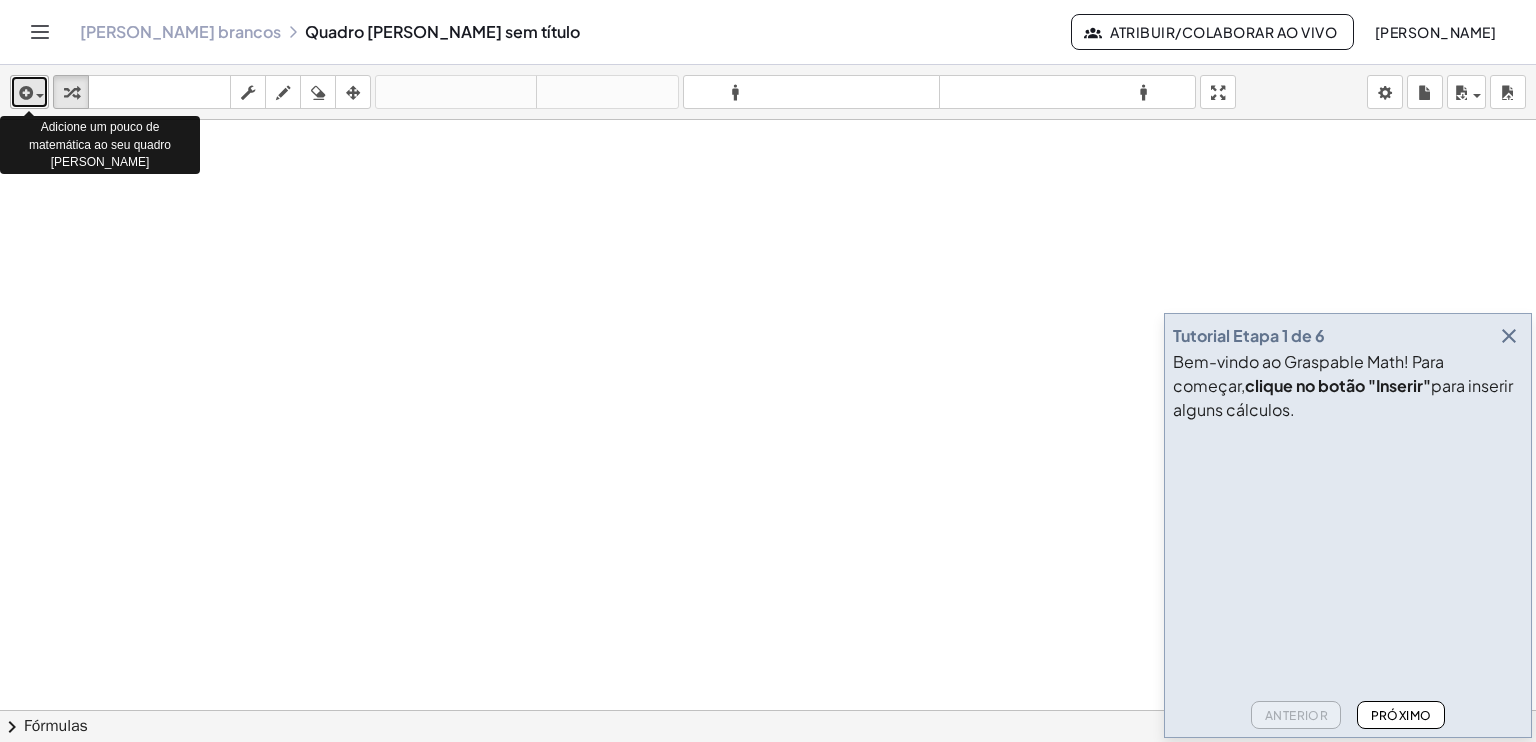 click at bounding box center (29, 92) 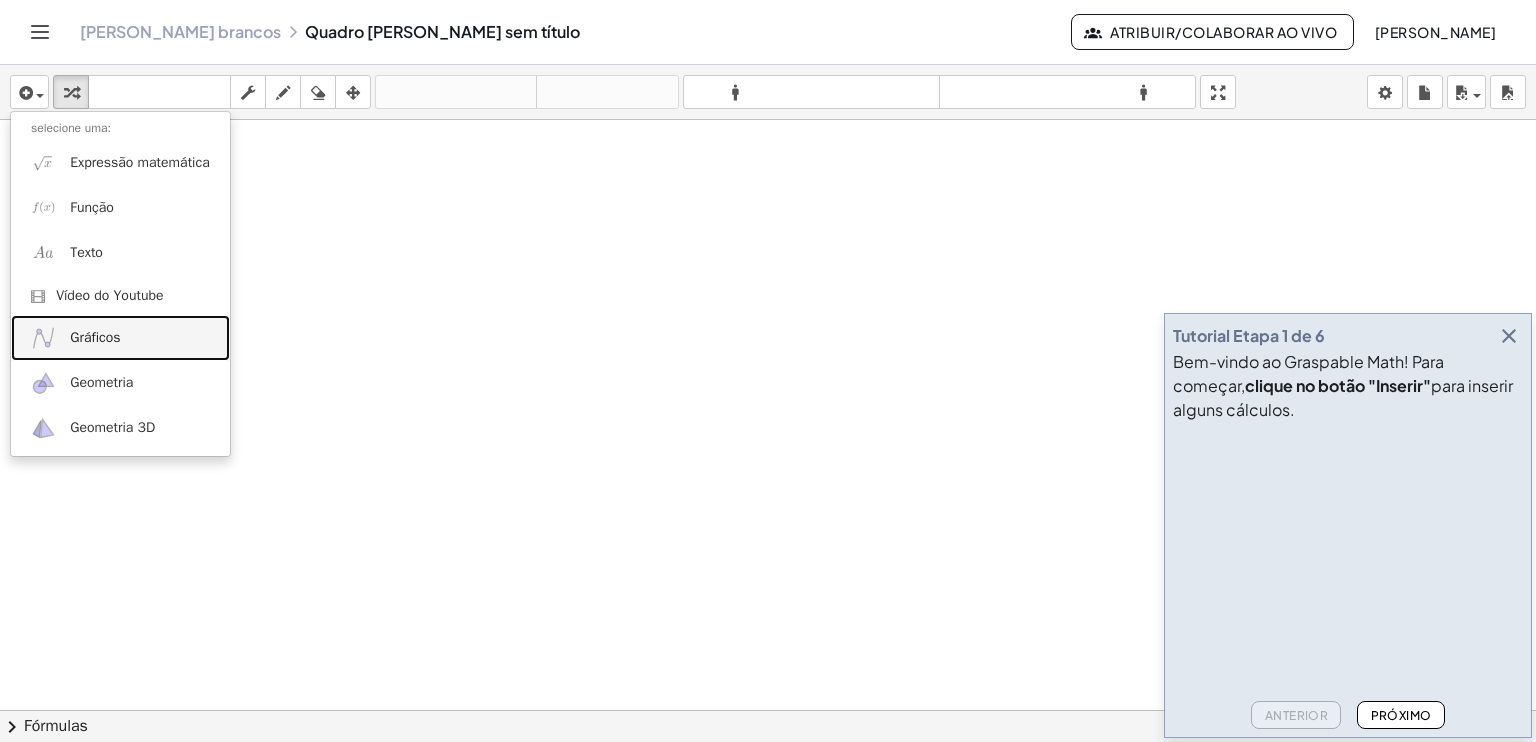 click on "Gráficos" at bounding box center [120, 337] 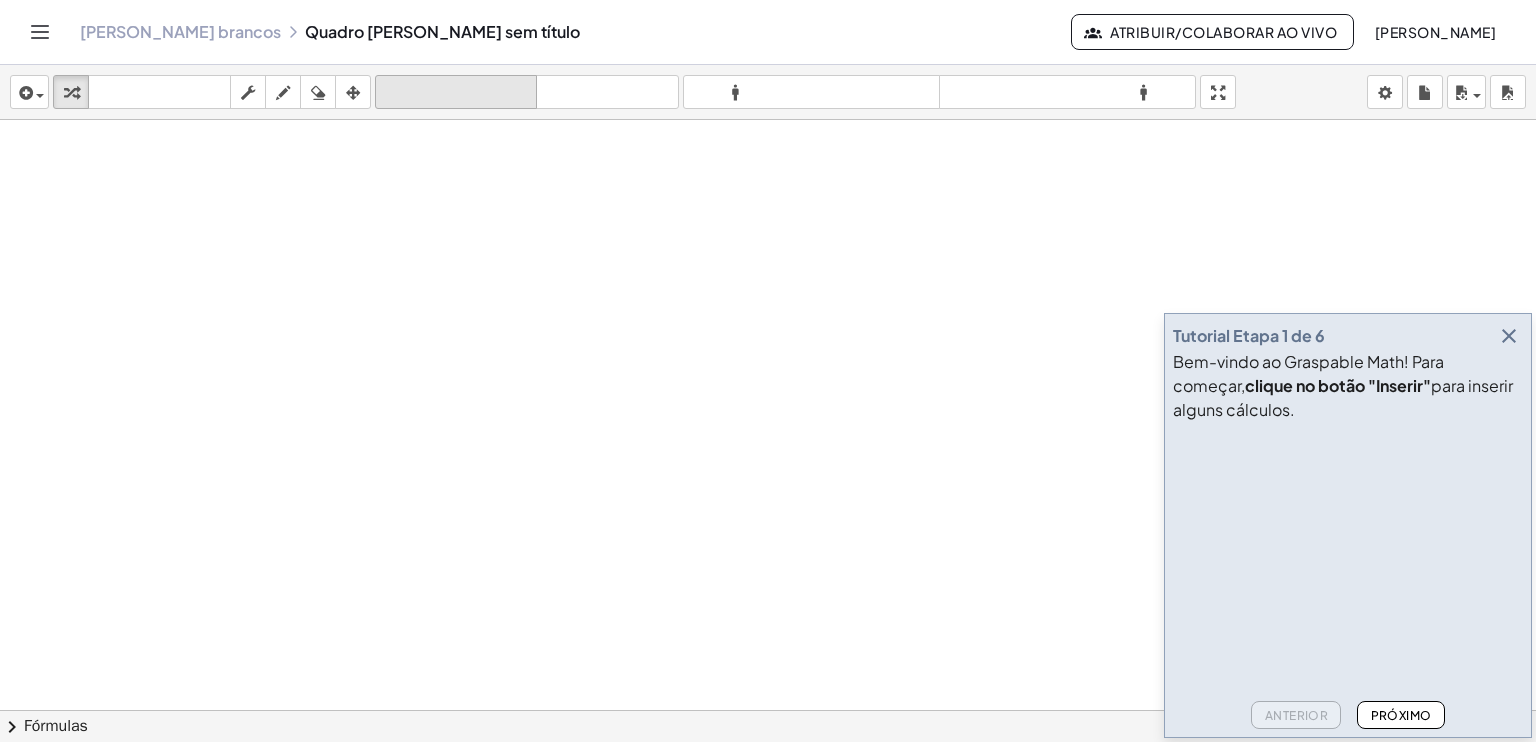 click on "desfazer" at bounding box center [456, 92] 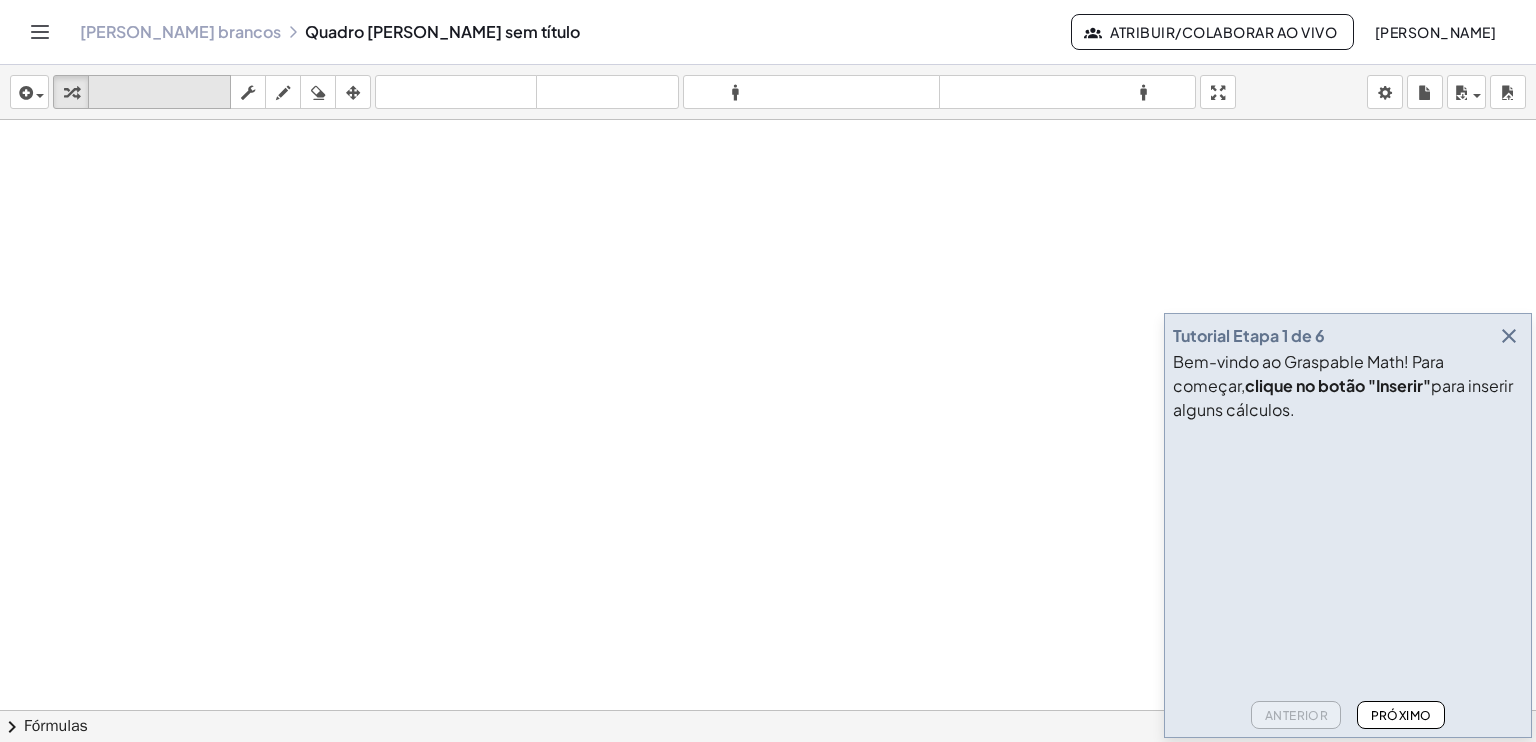 click on "teclado" at bounding box center [159, 92] 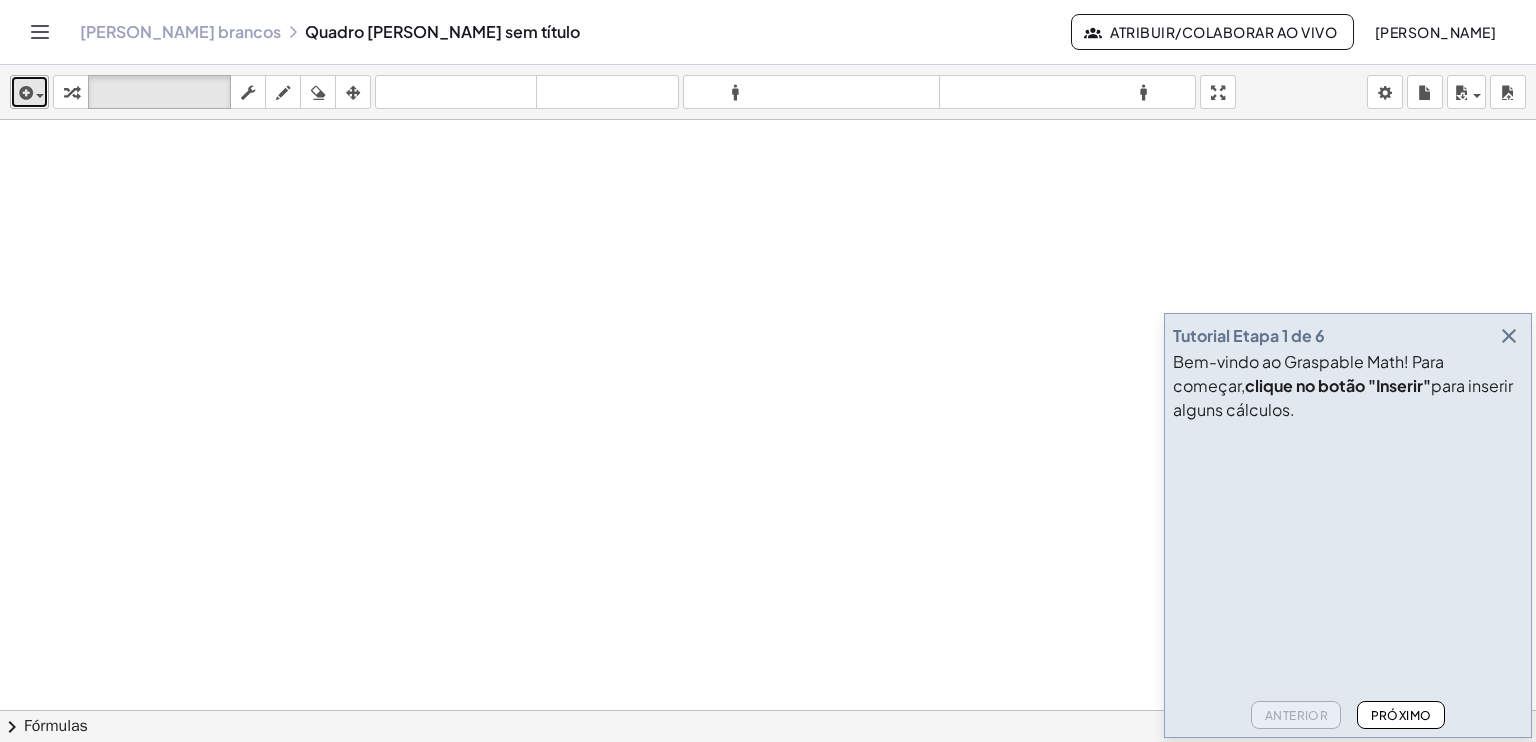 click at bounding box center [24, 93] 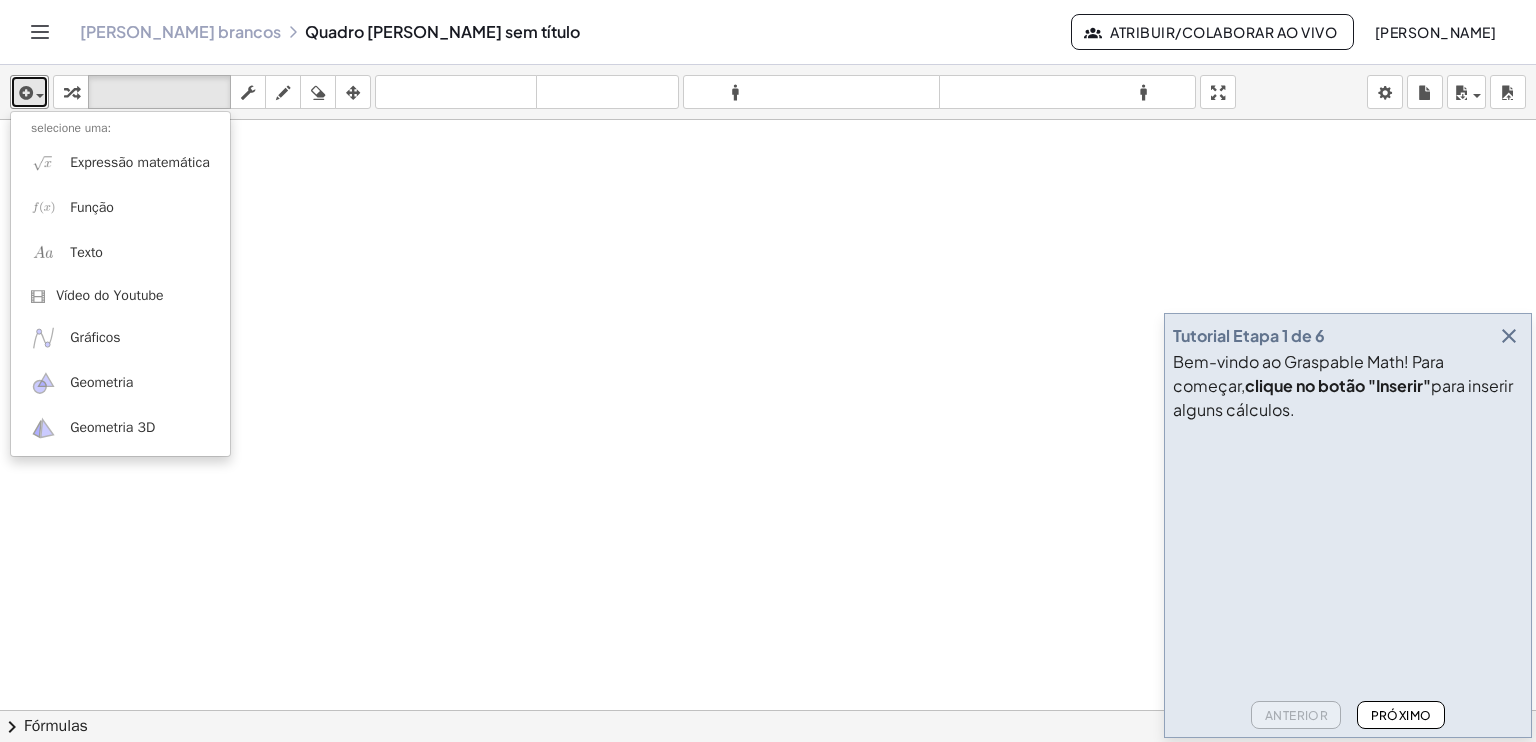 drag, startPoint x: 420, startPoint y: 312, endPoint x: 420, endPoint y: 343, distance: 31 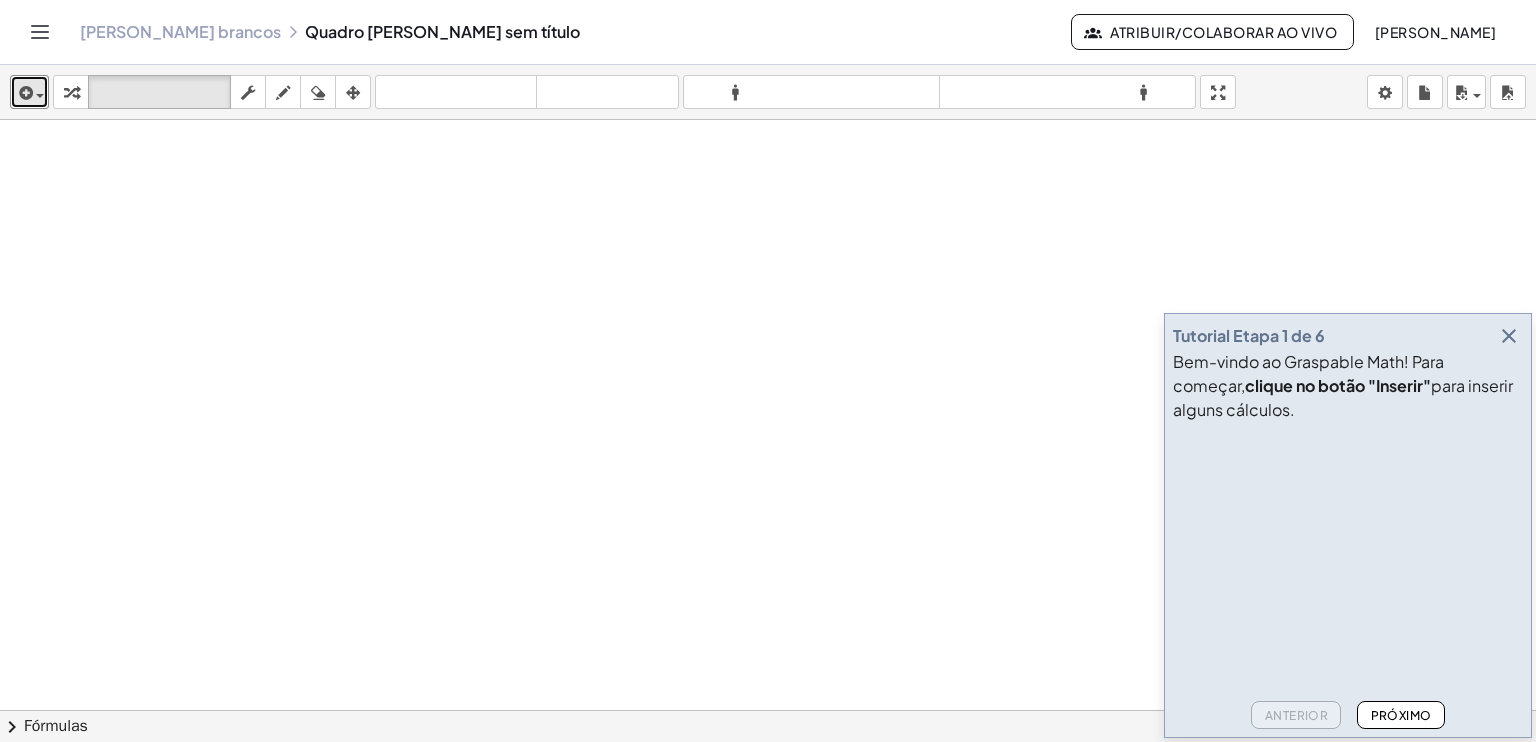 drag, startPoint x: 456, startPoint y: 482, endPoint x: 350, endPoint y: 458, distance: 108.68302 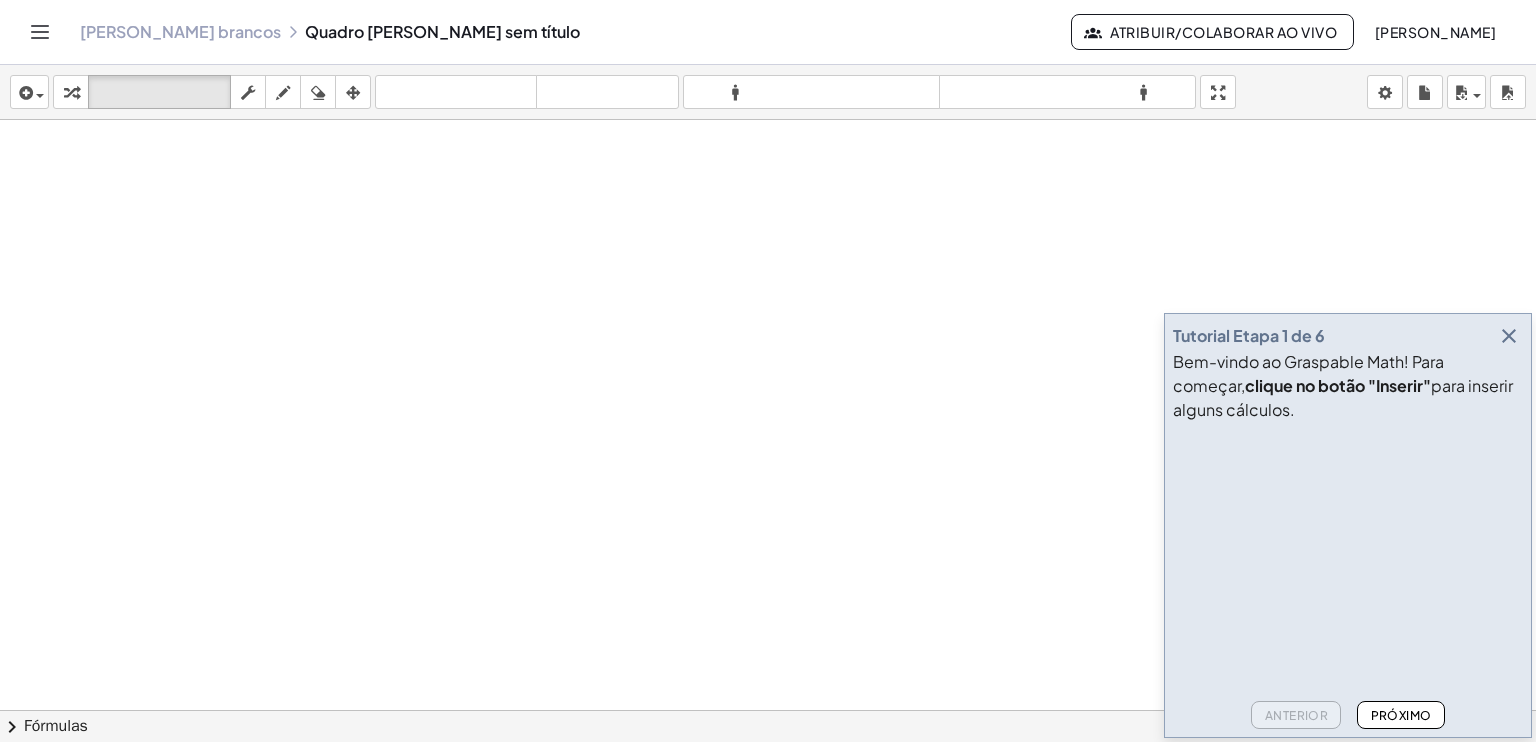 click on "Próximo" at bounding box center (1401, 715) 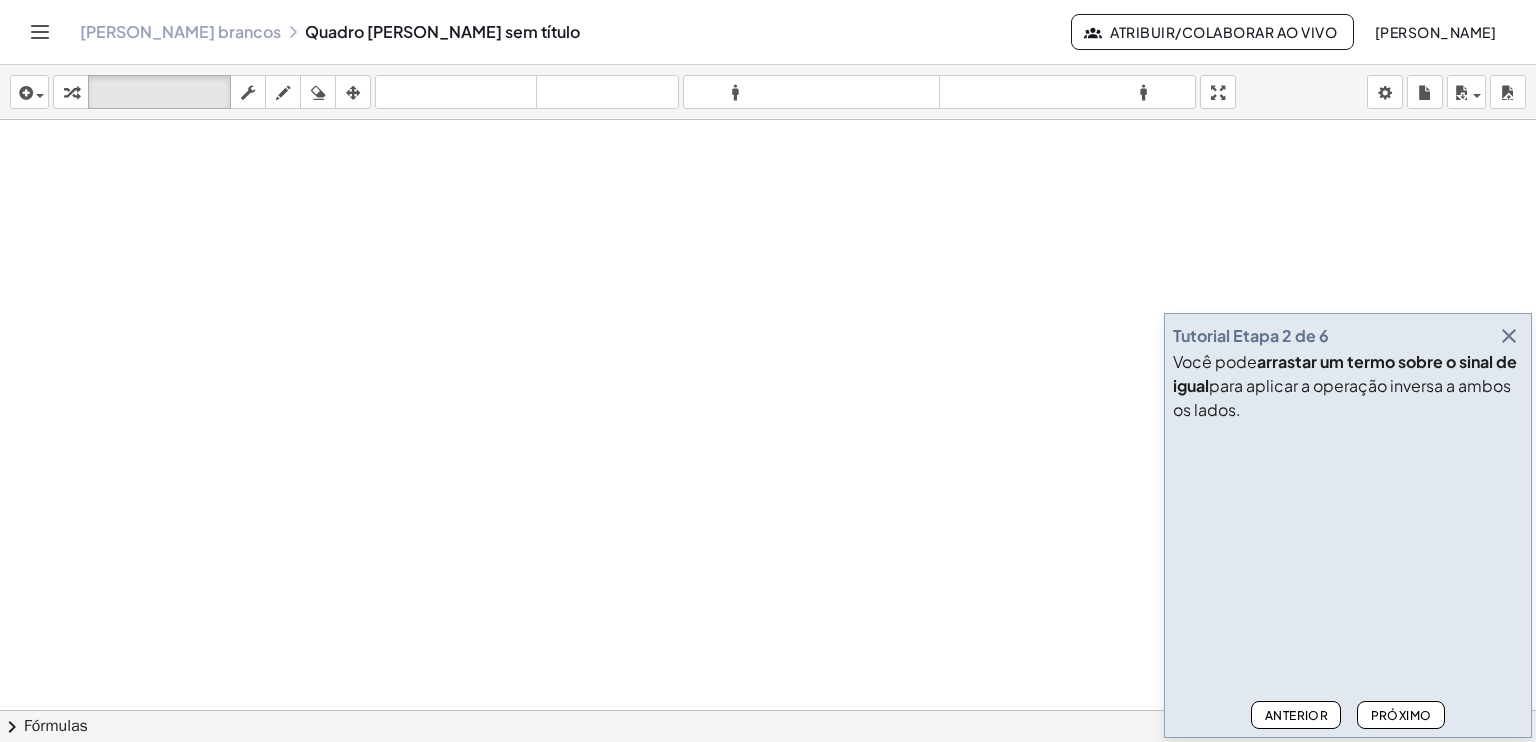 click on "Próximo" at bounding box center [1400, 715] 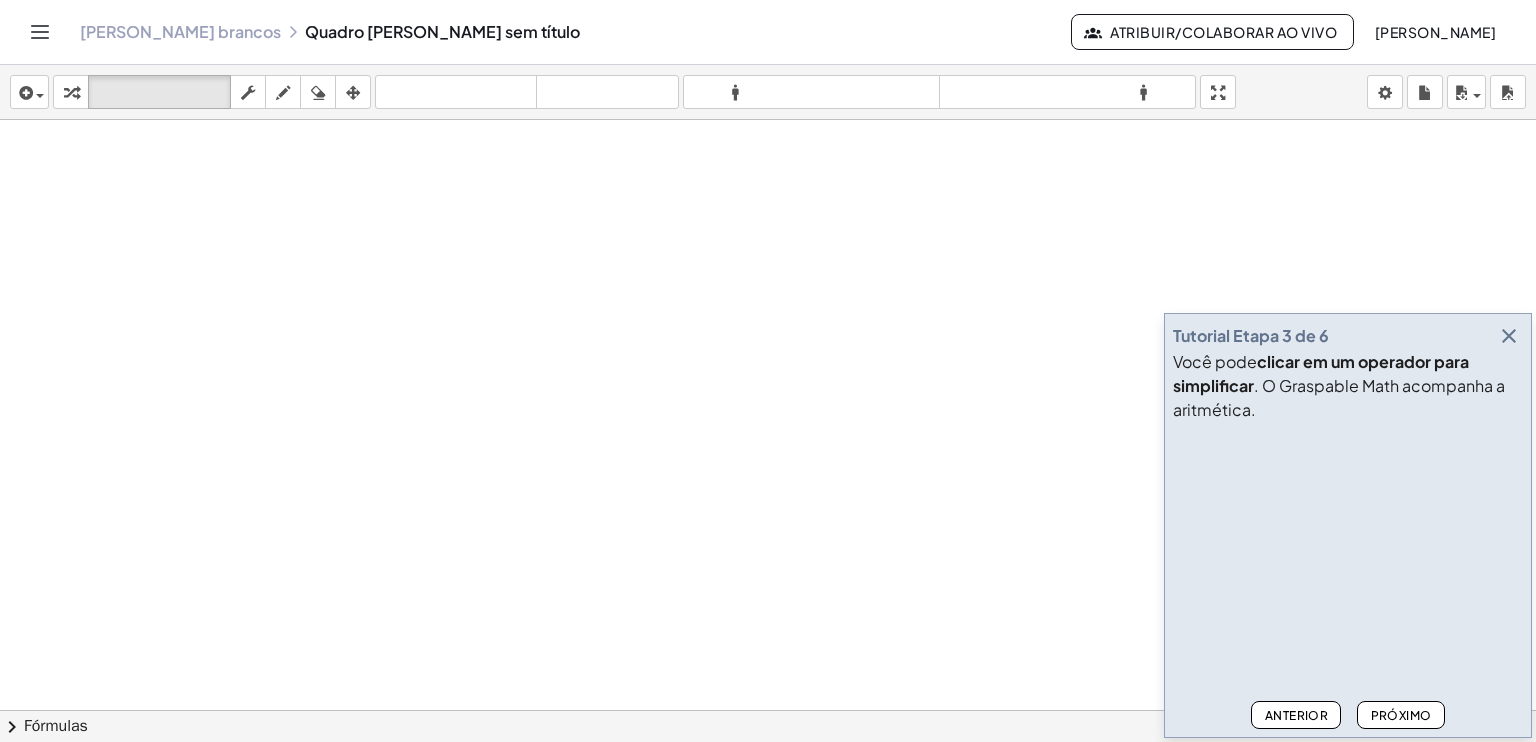 click on "Próximo" at bounding box center (1400, 715) 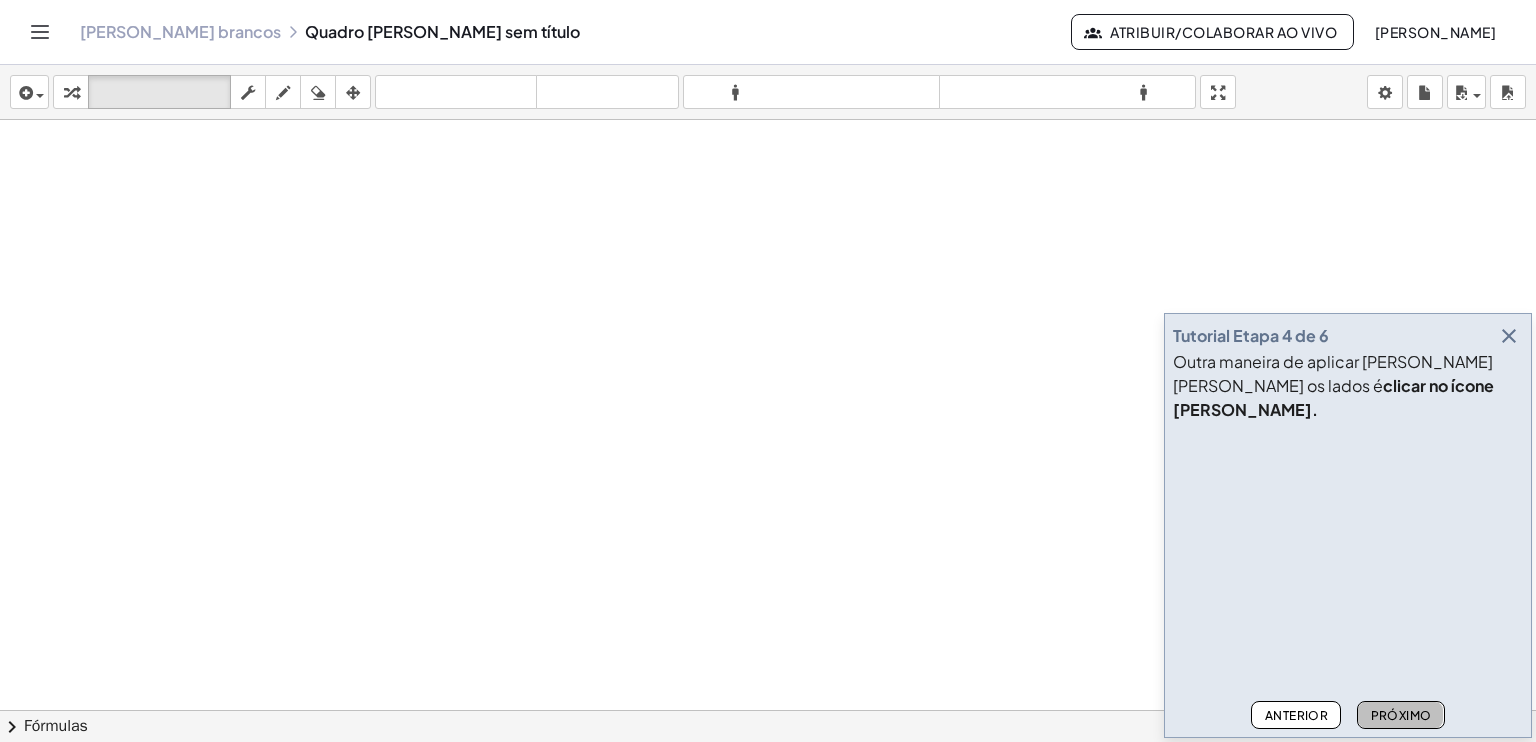 click on "Próximo" at bounding box center (1400, 715) 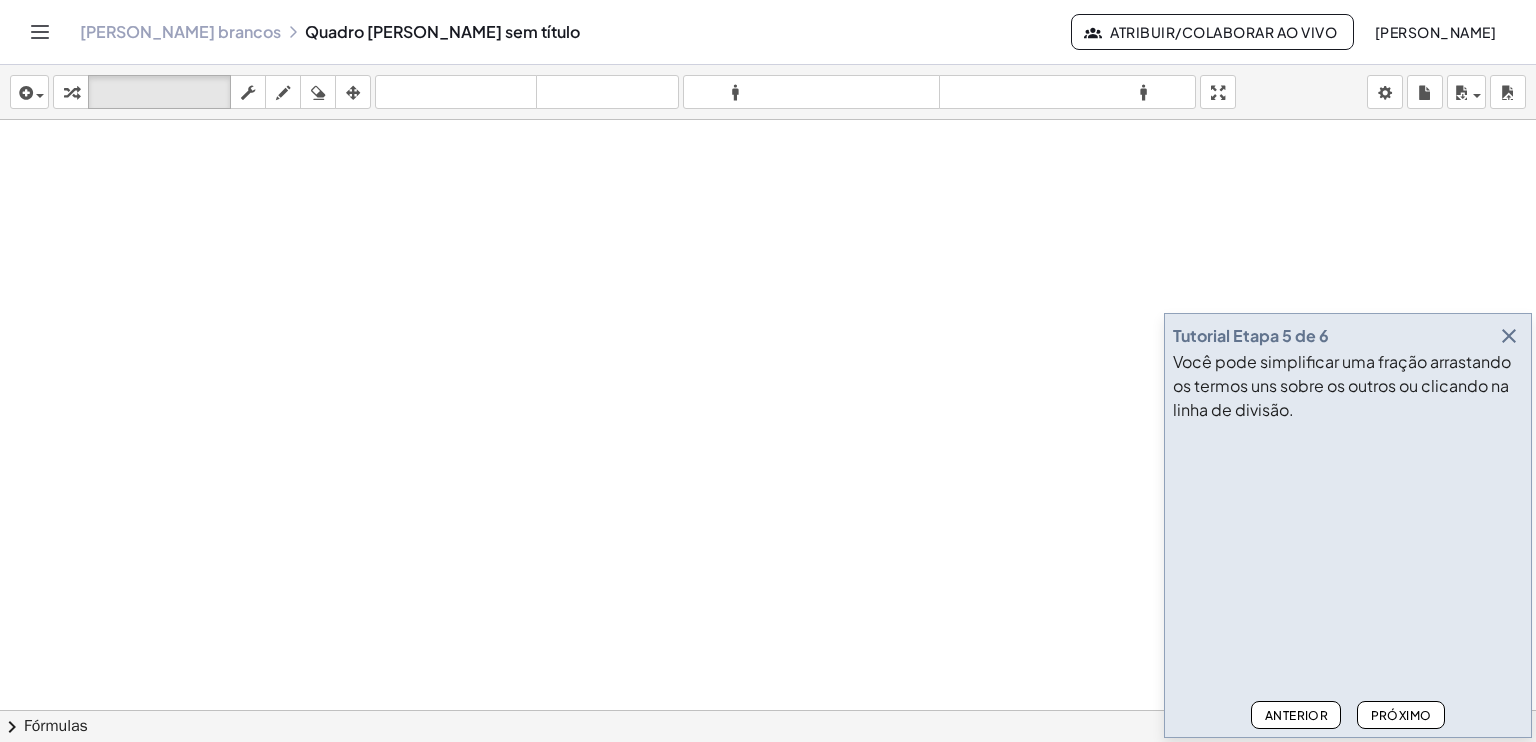 click on "Próximo" at bounding box center [1400, 715] 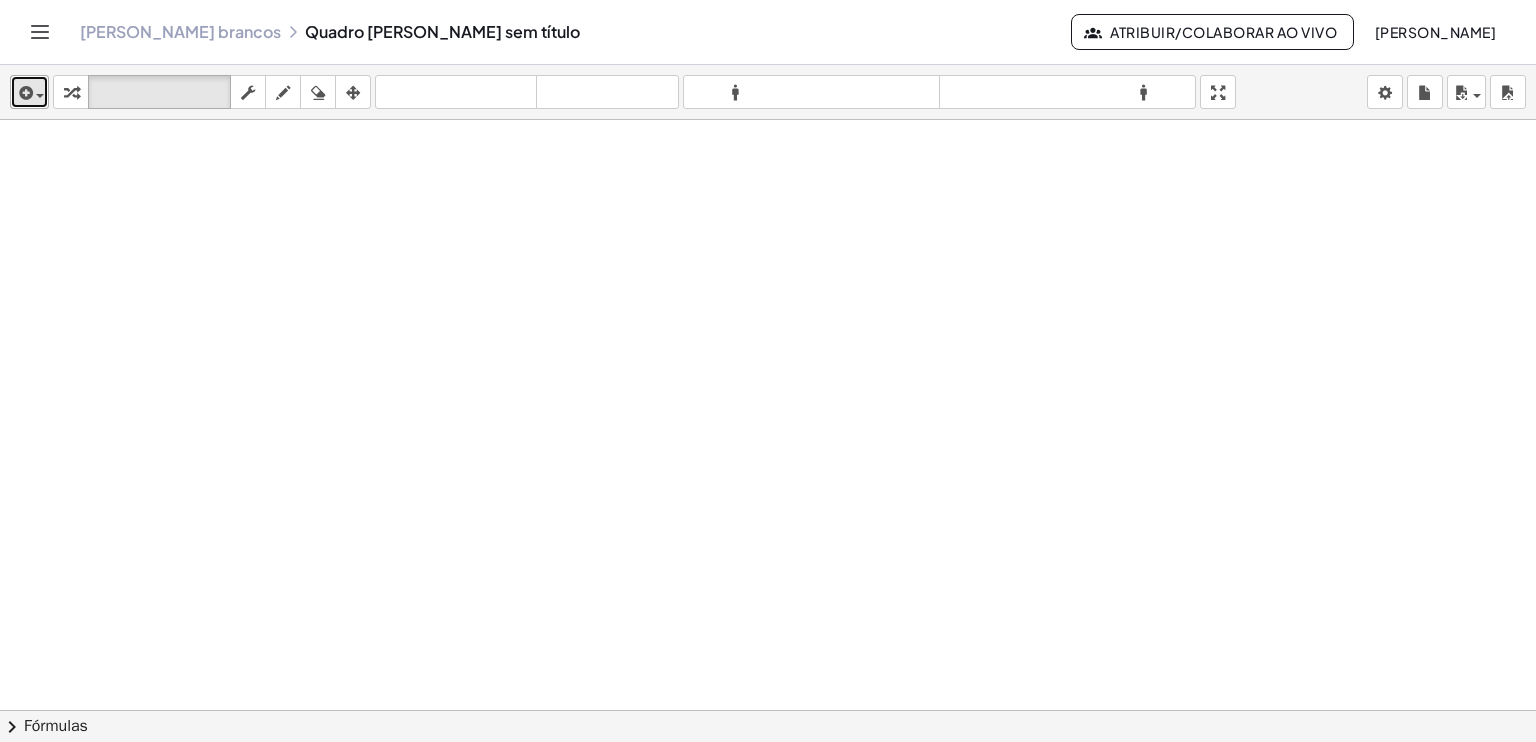 click at bounding box center [24, 93] 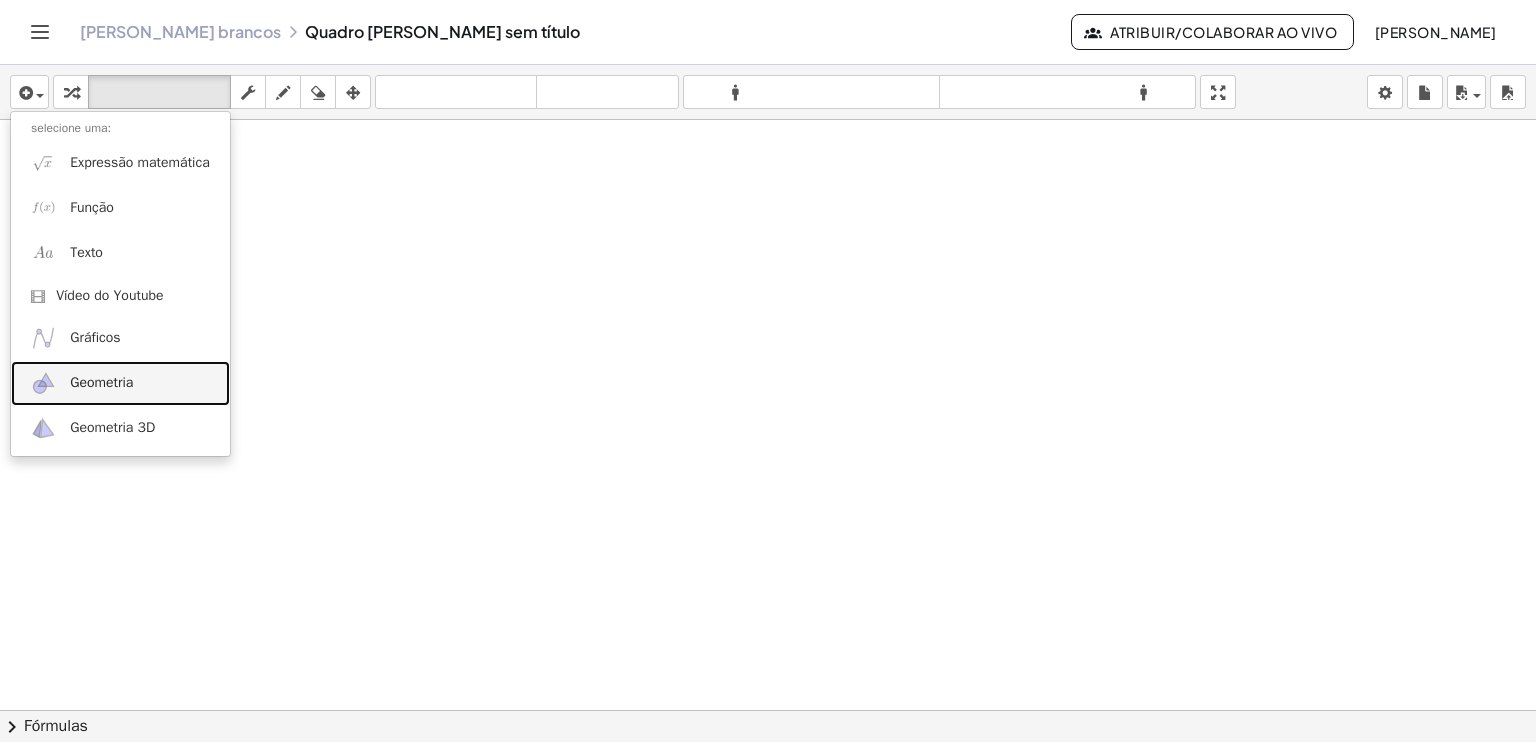 click on "Geometria" at bounding box center (101, 382) 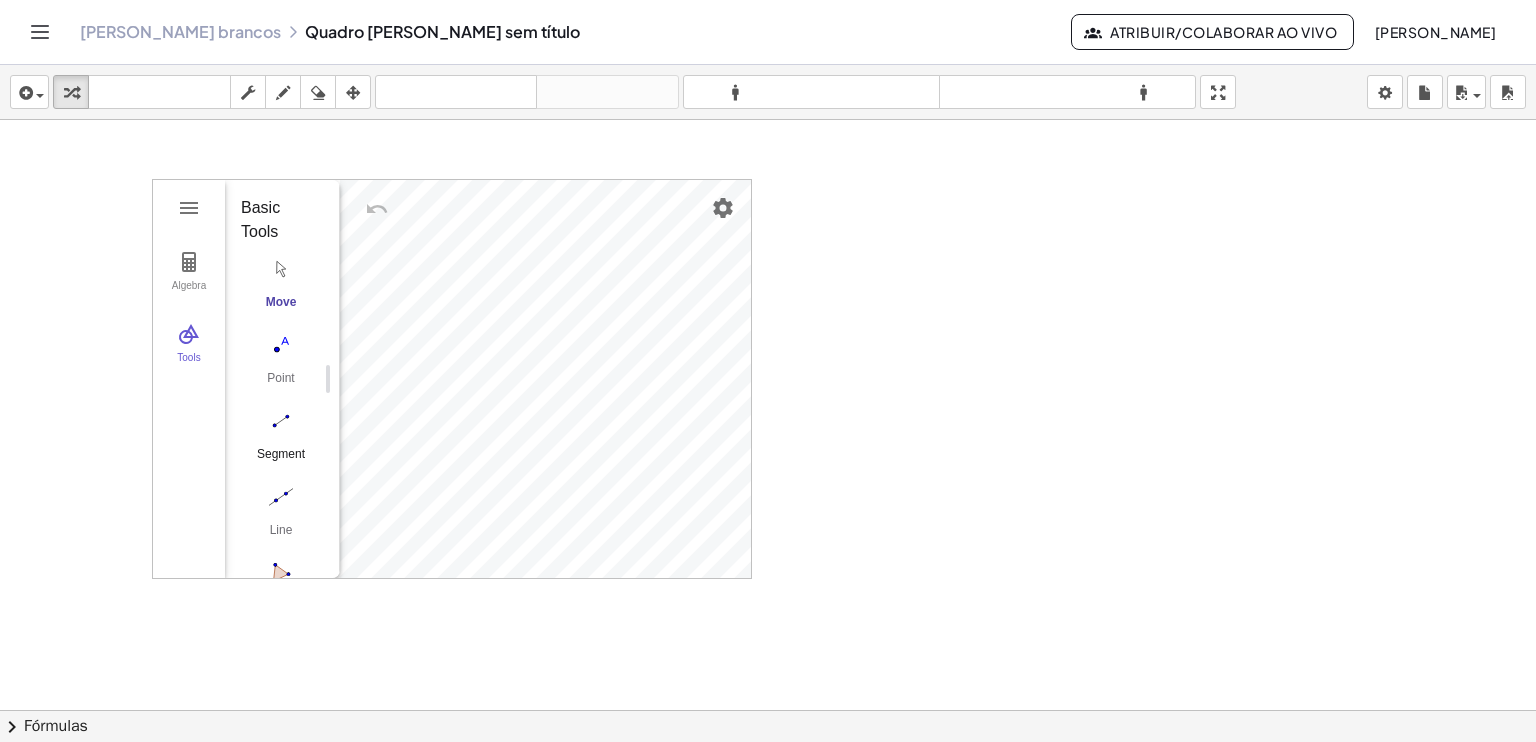click at bounding box center (281, 421) 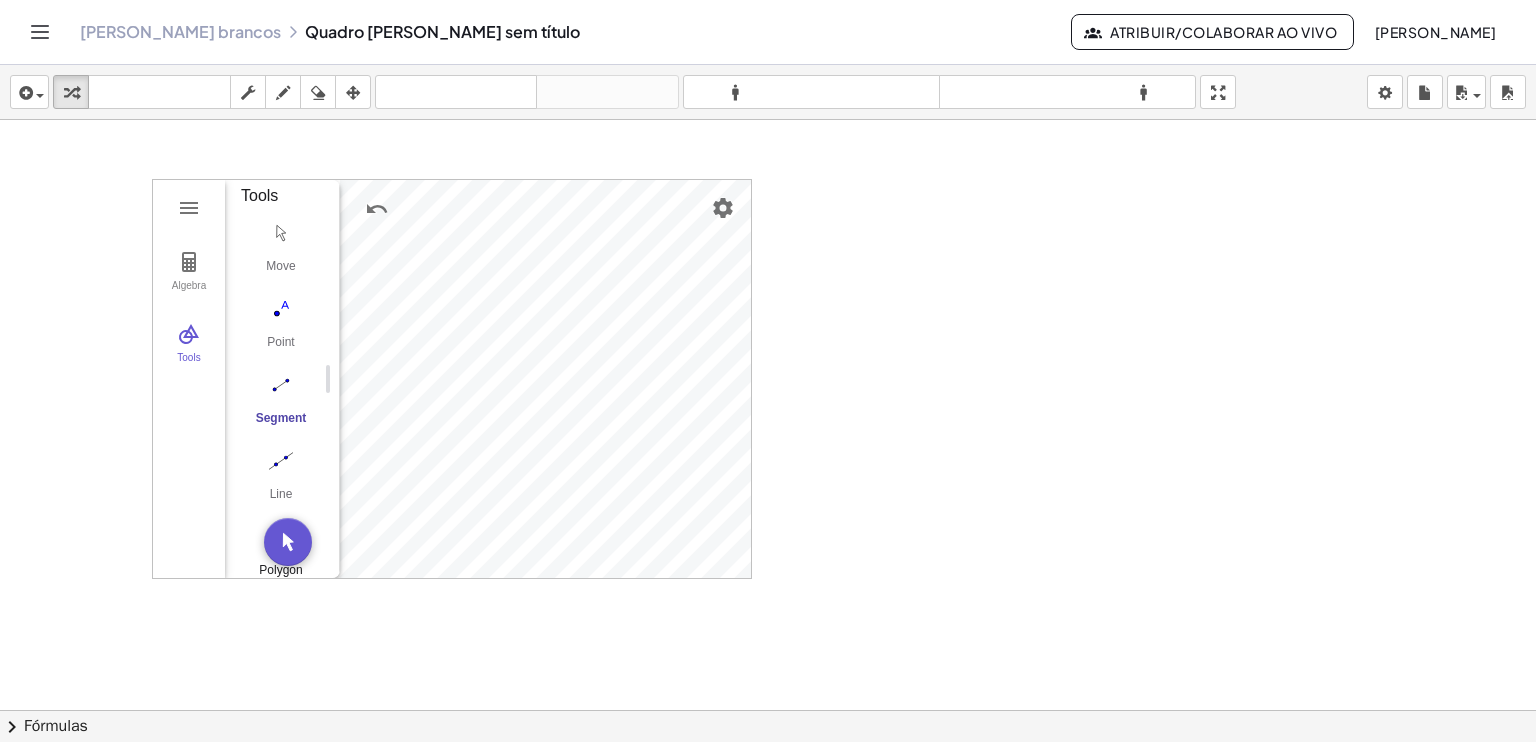 scroll, scrollTop: 100, scrollLeft: 0, axis: vertical 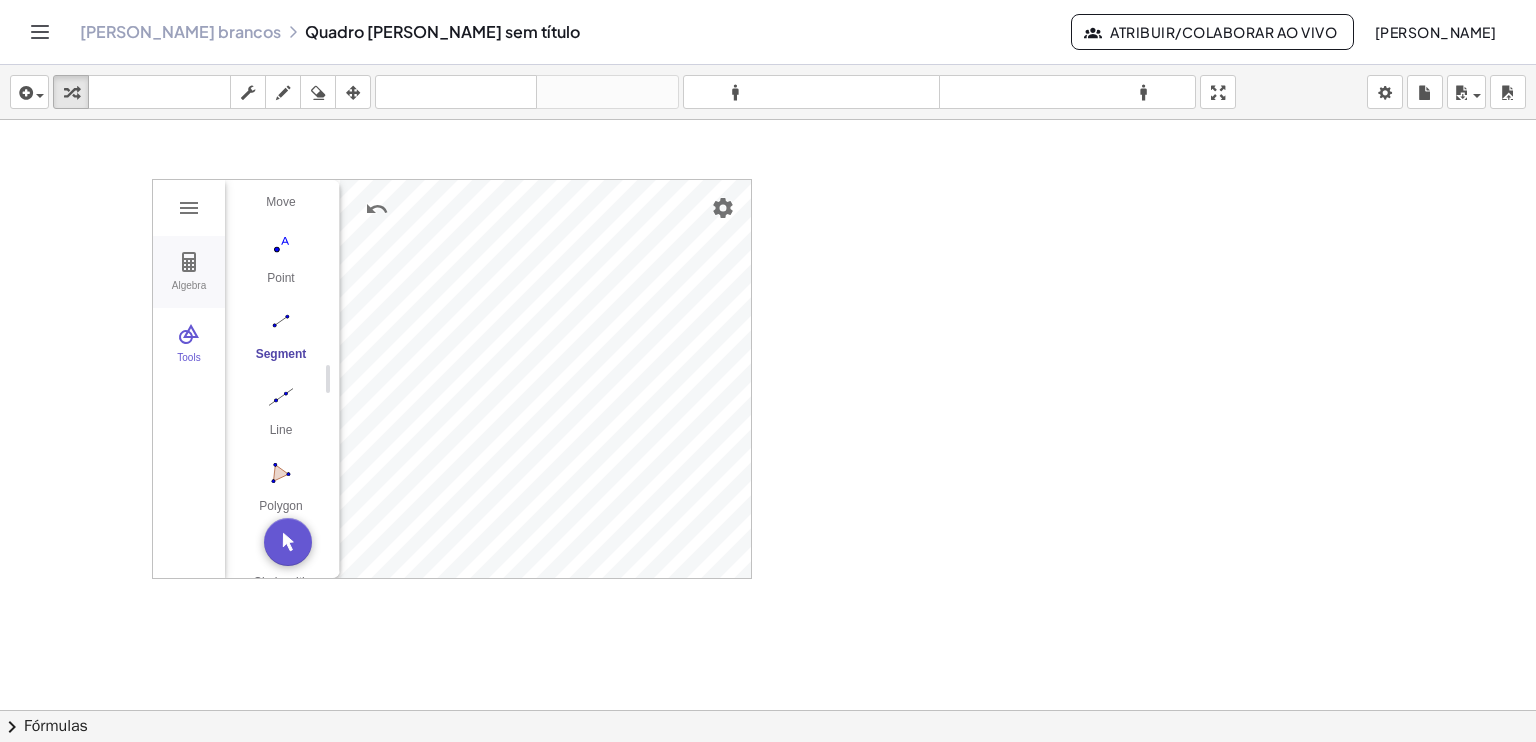 click on "Algebra" at bounding box center [189, 272] 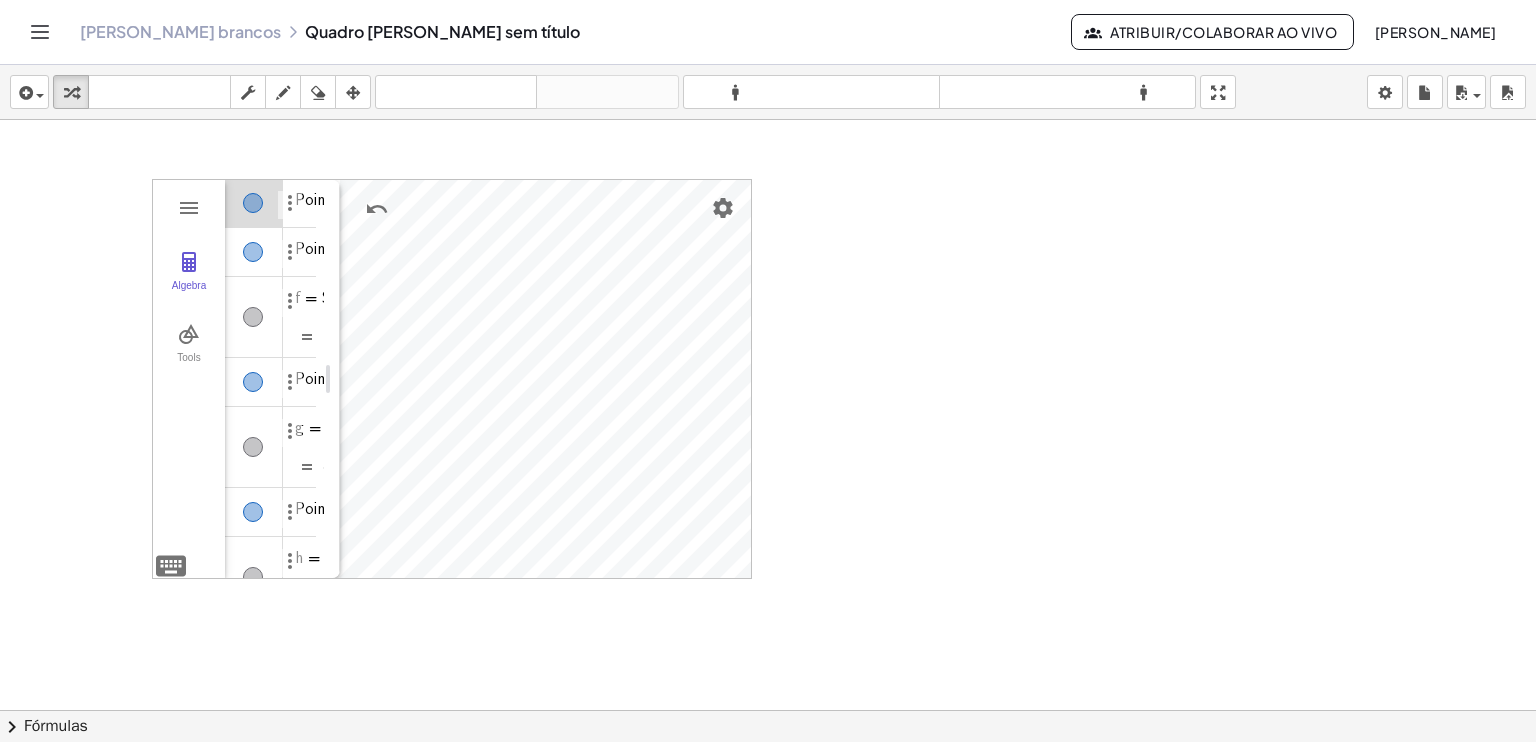 click at bounding box center (254, 203) 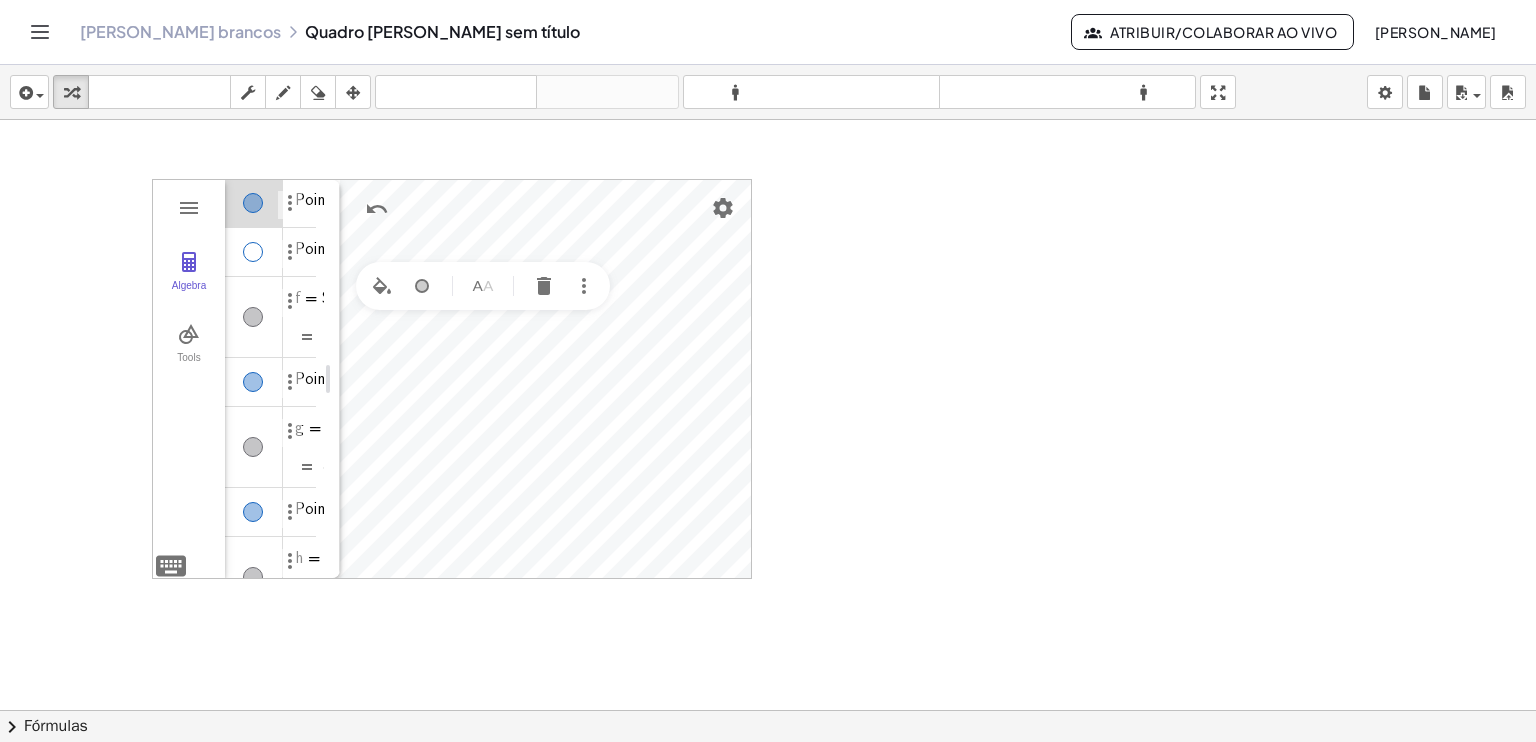 click at bounding box center [253, 252] 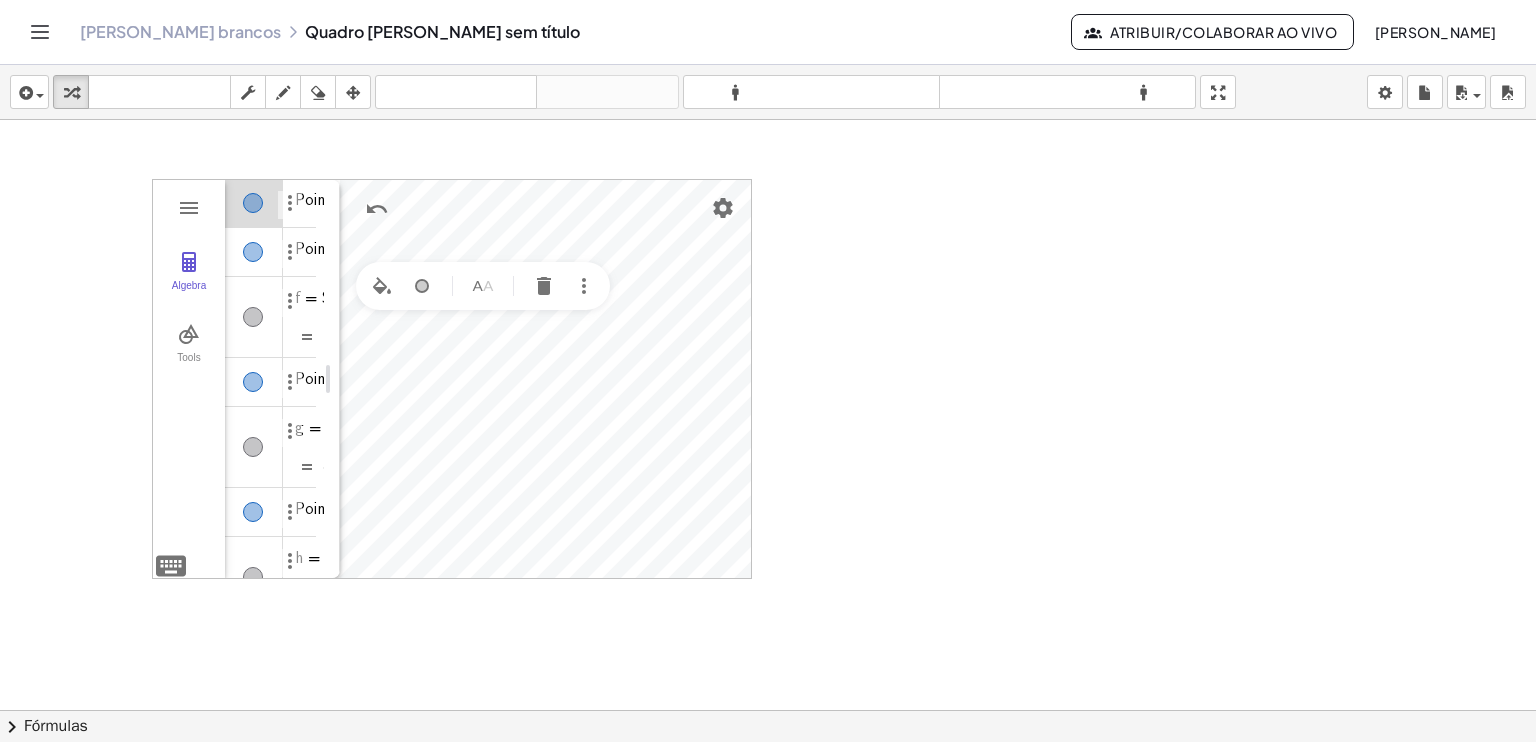 click at bounding box center [253, 252] 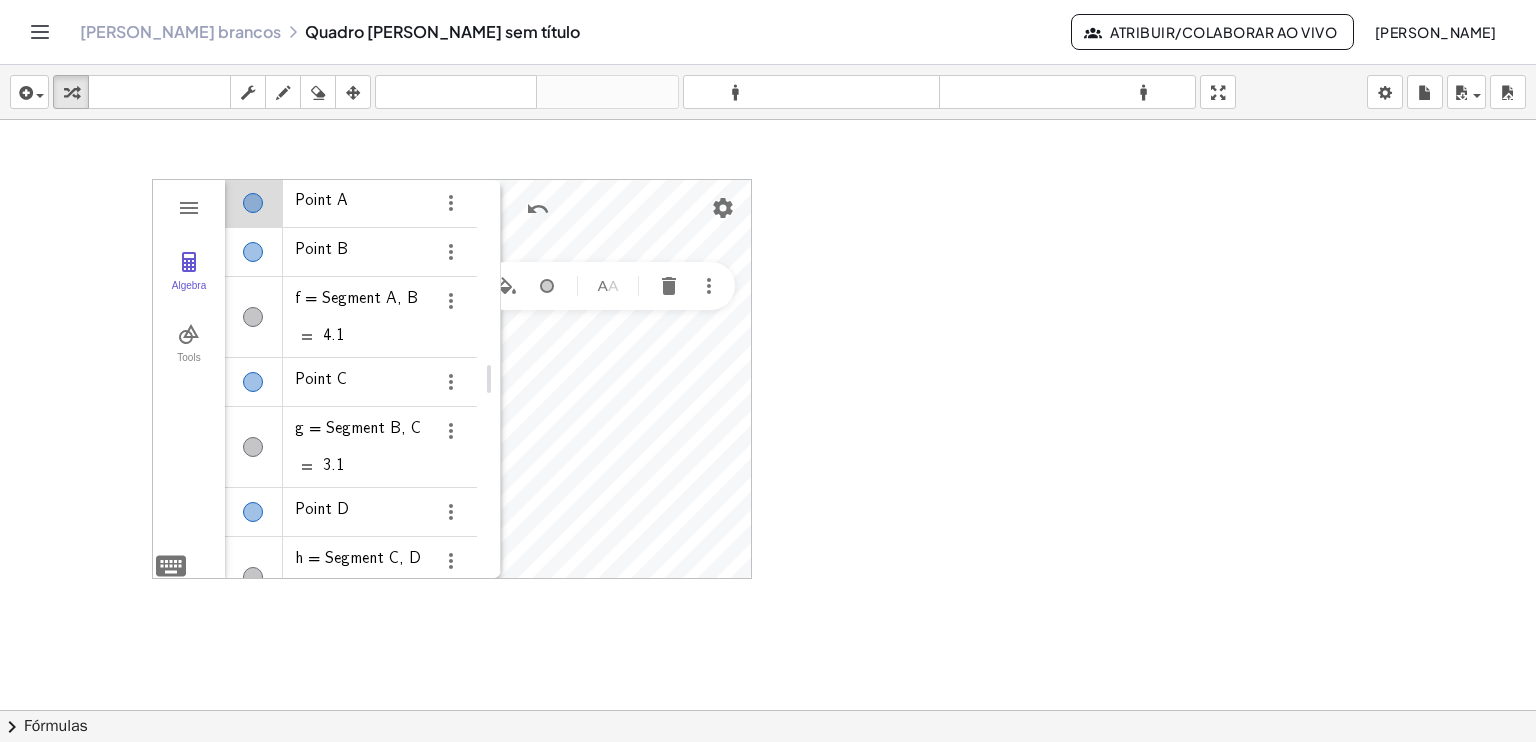 drag, startPoint x: 339, startPoint y: 232, endPoint x: 500, endPoint y: 249, distance: 161.89503 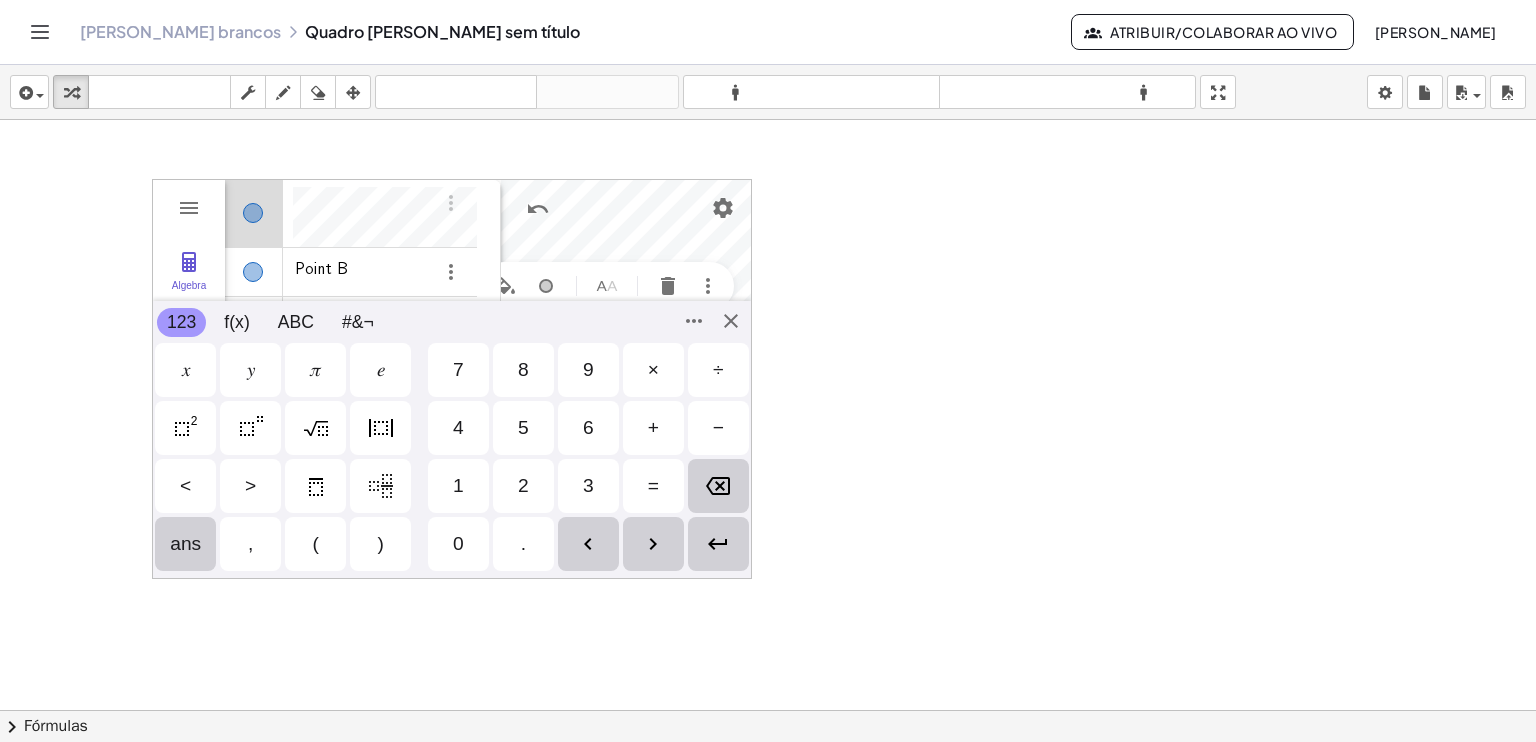 scroll, scrollTop: 12, scrollLeft: 0, axis: vertical 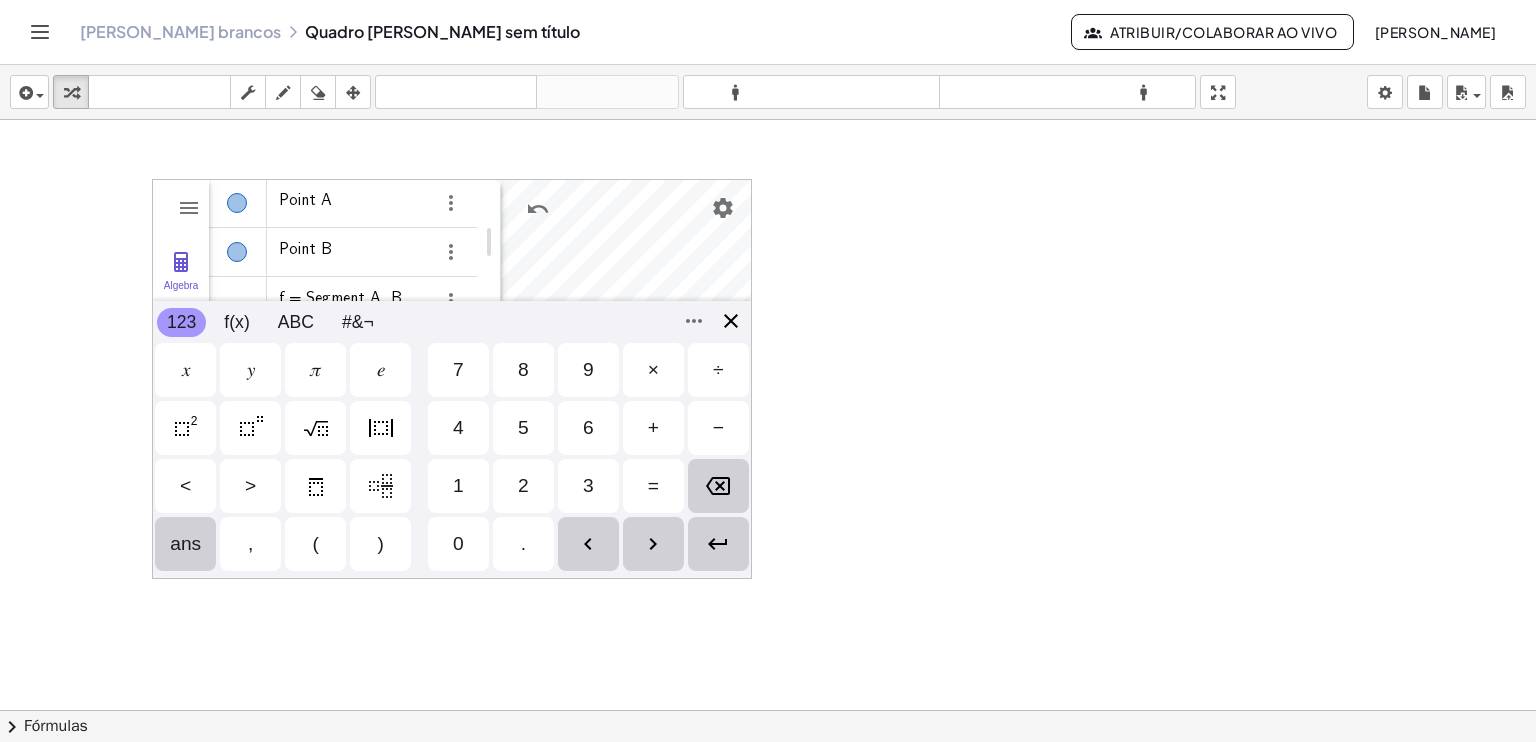 click on "Algebra Tools Point A Point B f = Segment A, B 10.6 Point C g = Segment B, C 3.1 Point D h = Segment C, D 4 i = Segment D, A 7.8 Point E j = Segment A, E 5.2 Point F k = Segment E, F 1.6 Point G l = Segment F, G 1.4 m = Segment G, A 6.5 Point H n = Segment G, H 4 p = Segment H, B 1.7 Point I q = Segment E, I 3 r = Segment I, D 1.5 Input… GeoGebra Geometry Basic Tools Move Point Segment Line Polygon Circle with Center through Point More   123 123 f(x) ABC #&¬ 𝑥 𝑦 𝜋 𝑒 7 8 9 × ÷ 4 5 6 + − < > 1 2 3 = ans , ( ) 0 . 𝑥 𝑦 𝑧 𝜋 7 8 9 × ÷ 𝑒 4 5 6 + − < > 1 2 3 = ( ) , 0 ." at bounding box center [452, 379] 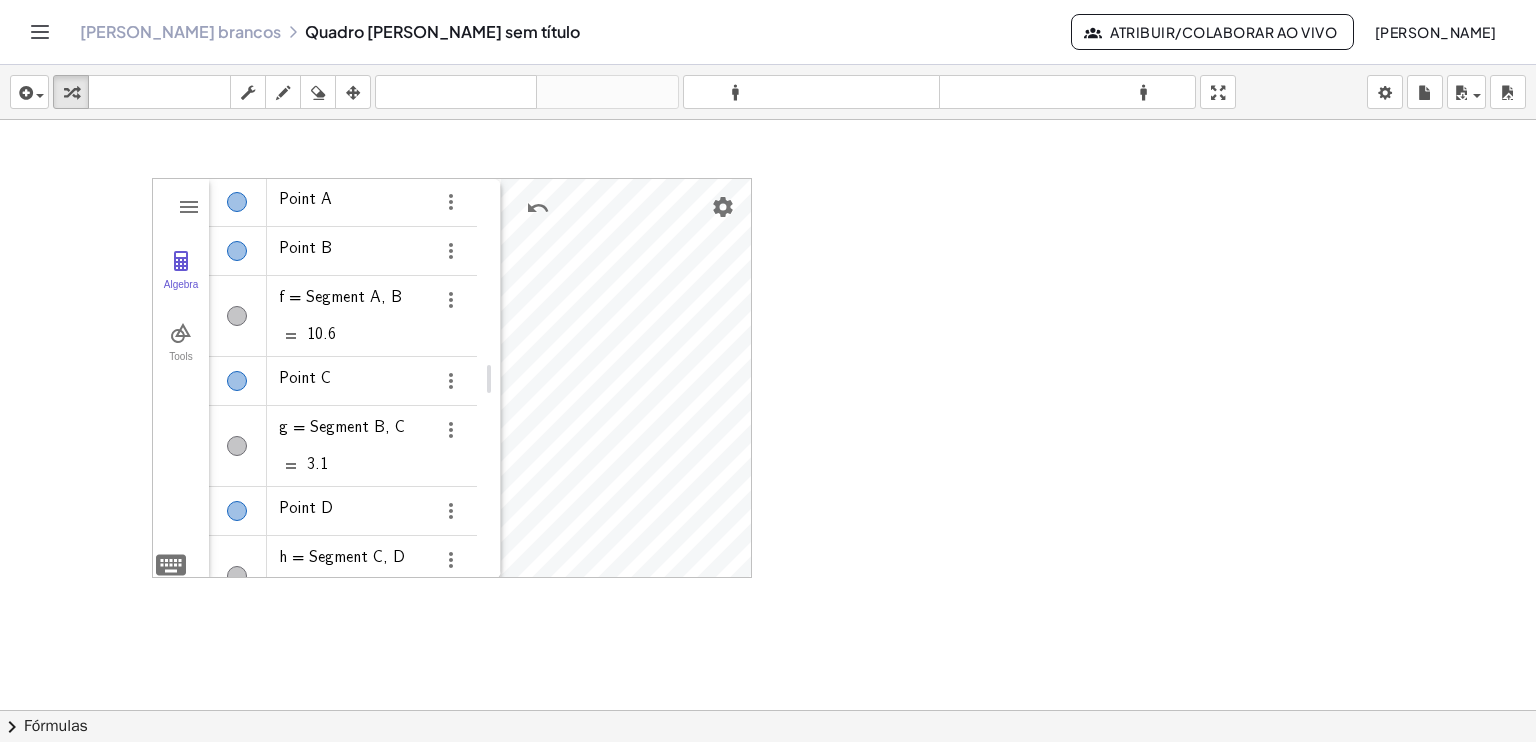 scroll, scrollTop: 0, scrollLeft: 0, axis: both 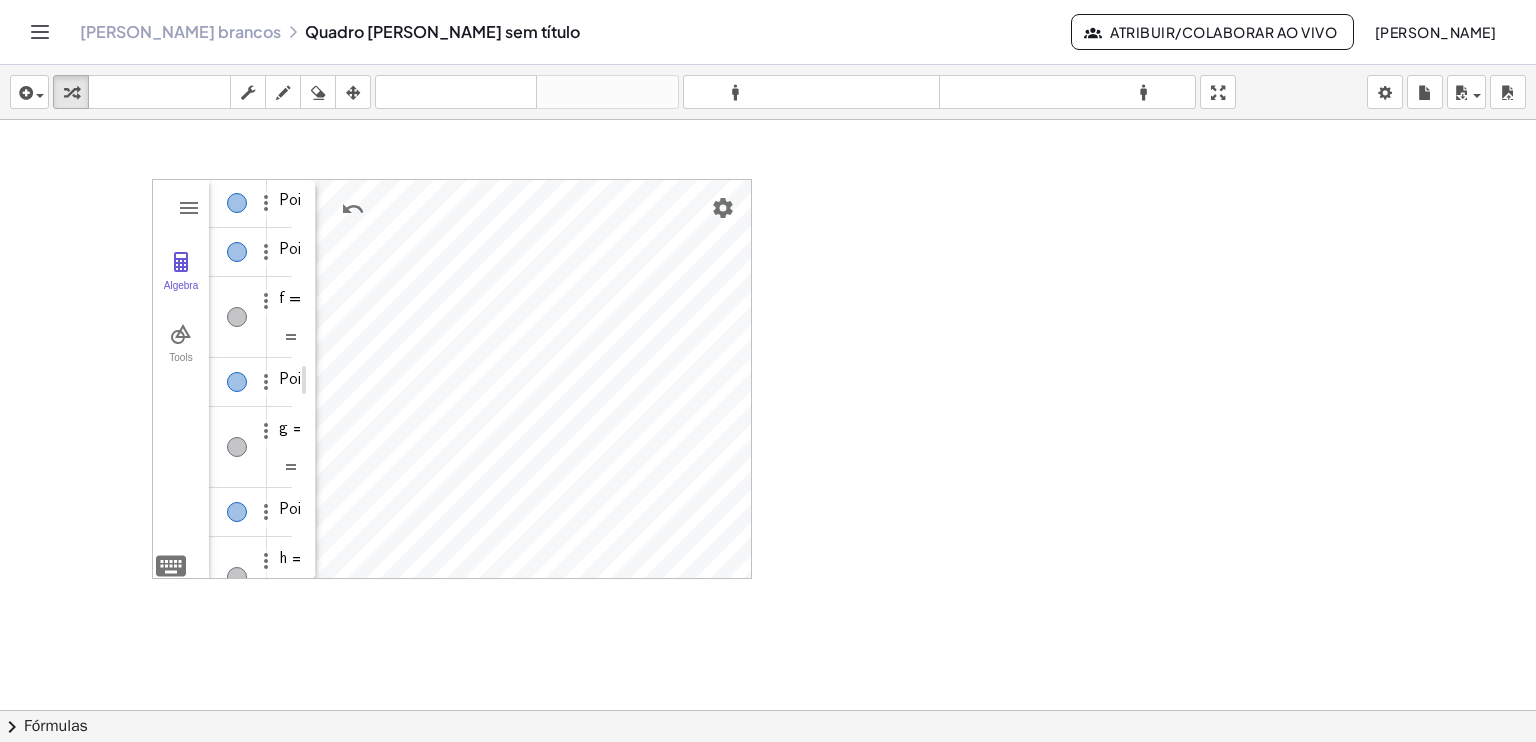 drag, startPoint x: 492, startPoint y: 374, endPoint x: 301, endPoint y: 358, distance: 191.66899 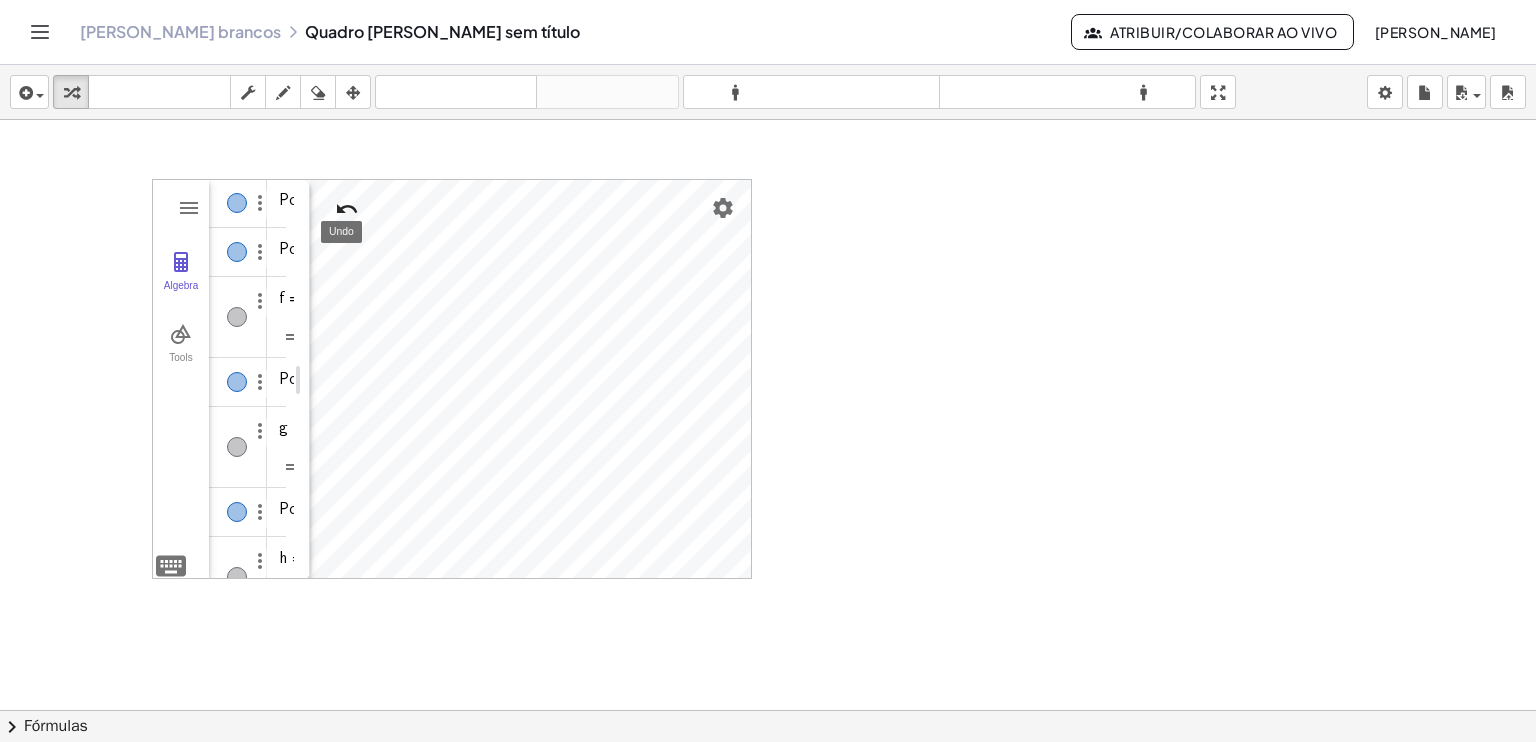 click at bounding box center [347, 209] 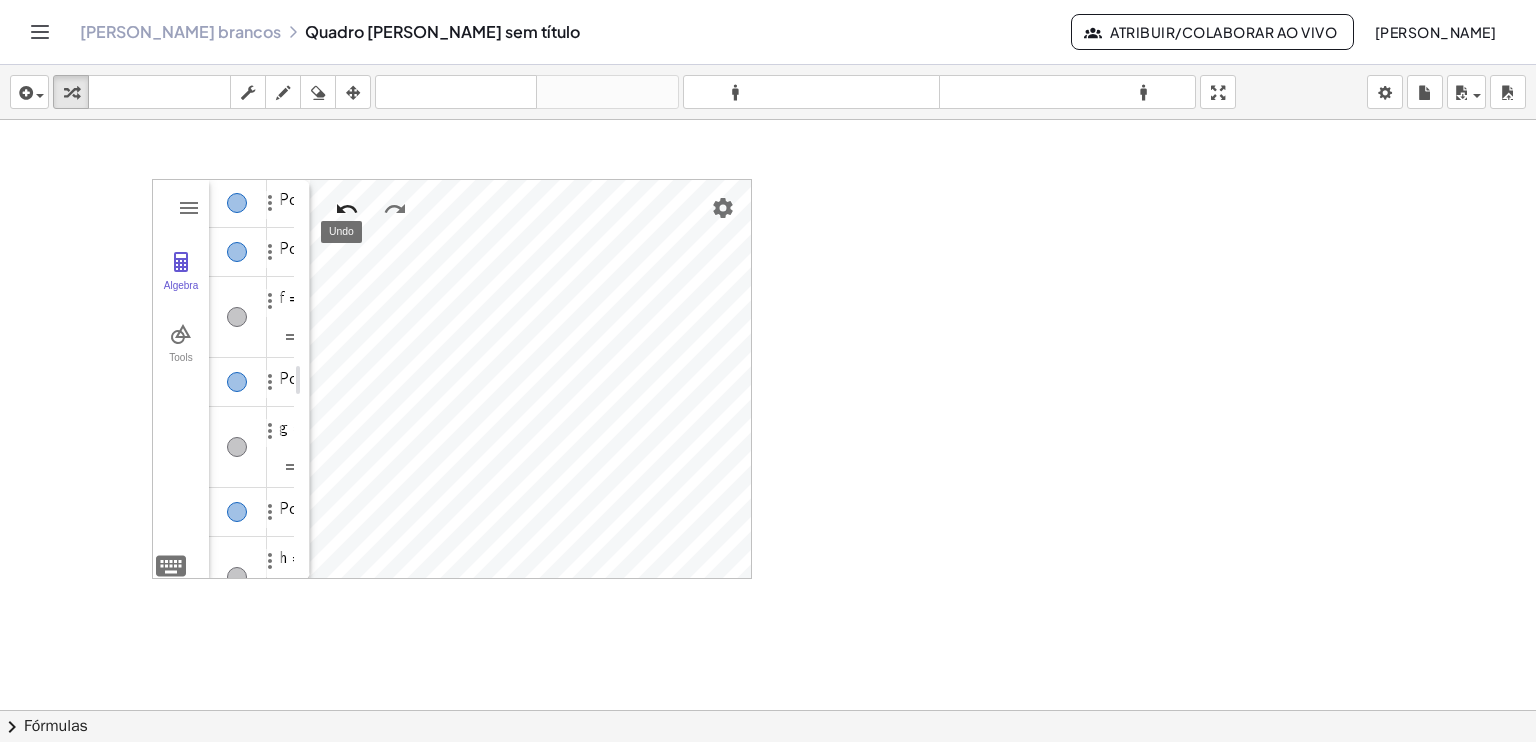 scroll, scrollTop: 1164, scrollLeft: 0, axis: vertical 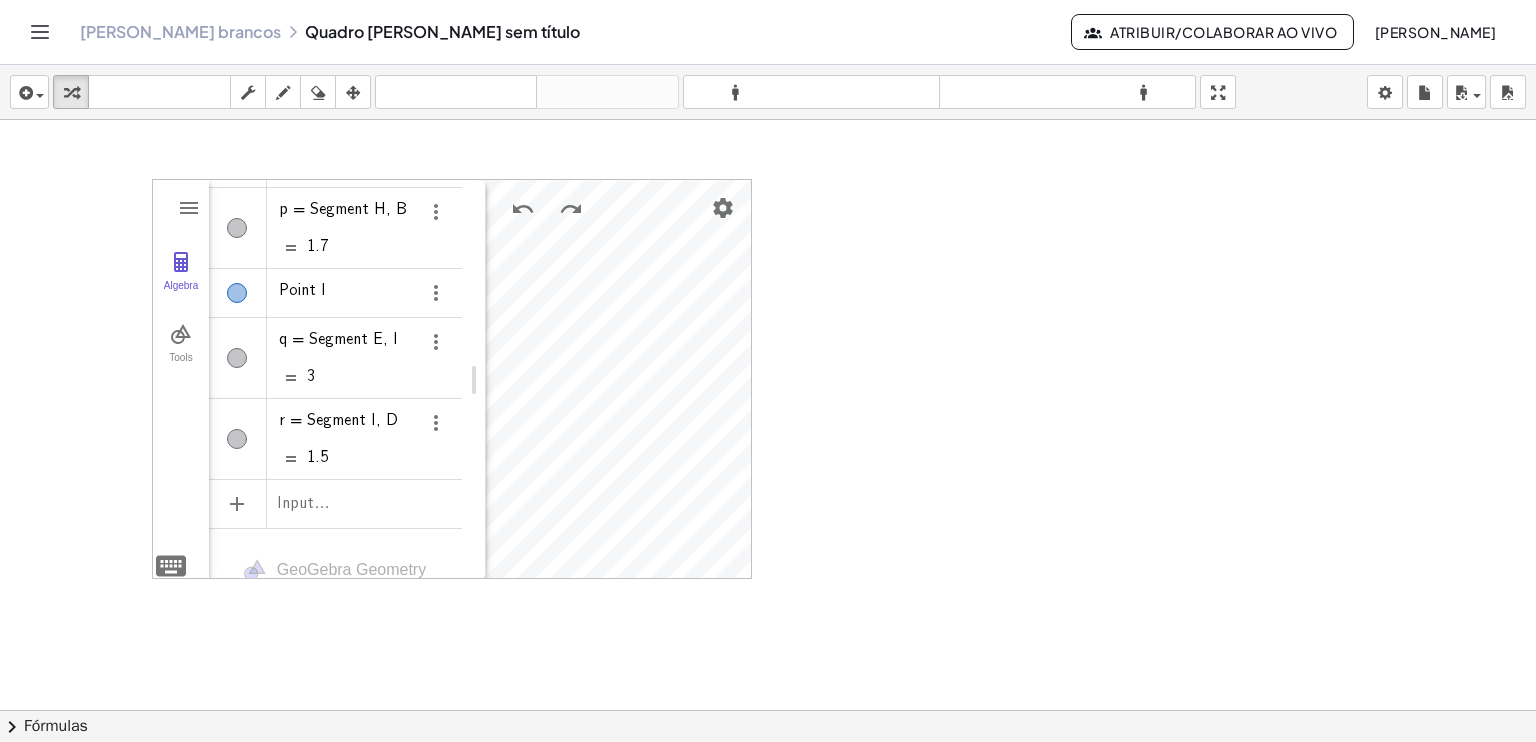 drag, startPoint x: 300, startPoint y: 377, endPoint x: 472, endPoint y: 400, distance: 173.53098 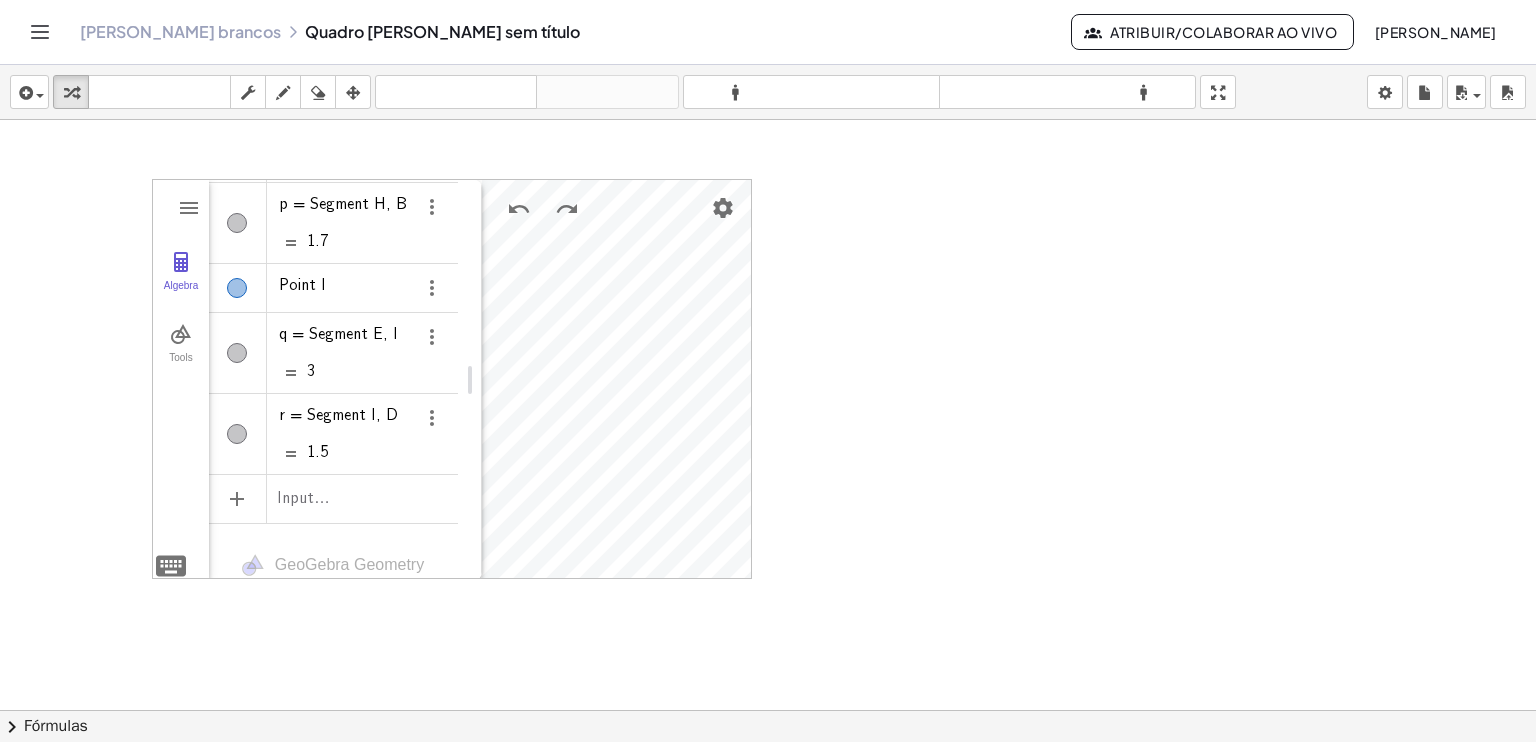 scroll, scrollTop: 1122, scrollLeft: 0, axis: vertical 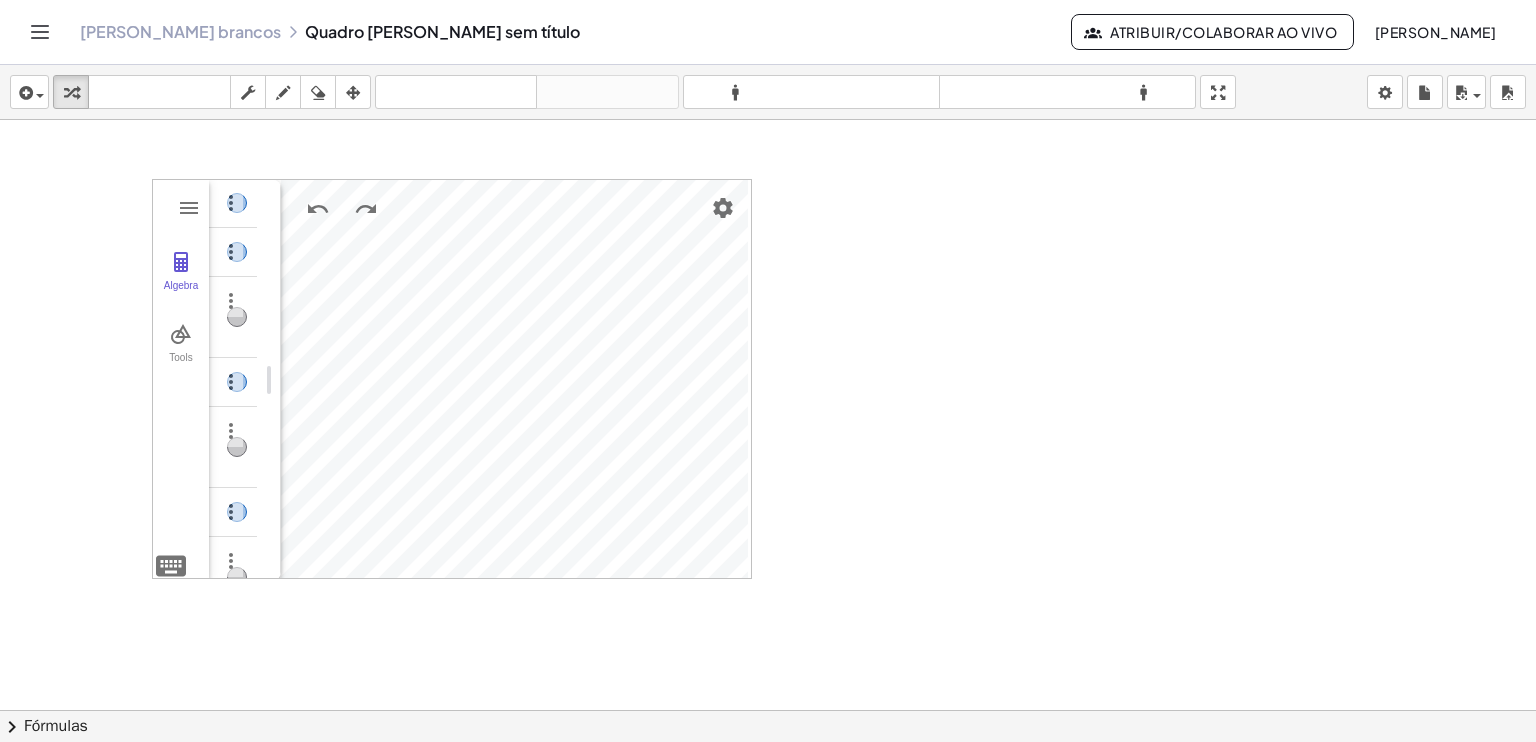 drag, startPoint x: 473, startPoint y: 380, endPoint x: 229, endPoint y: 359, distance: 244.90202 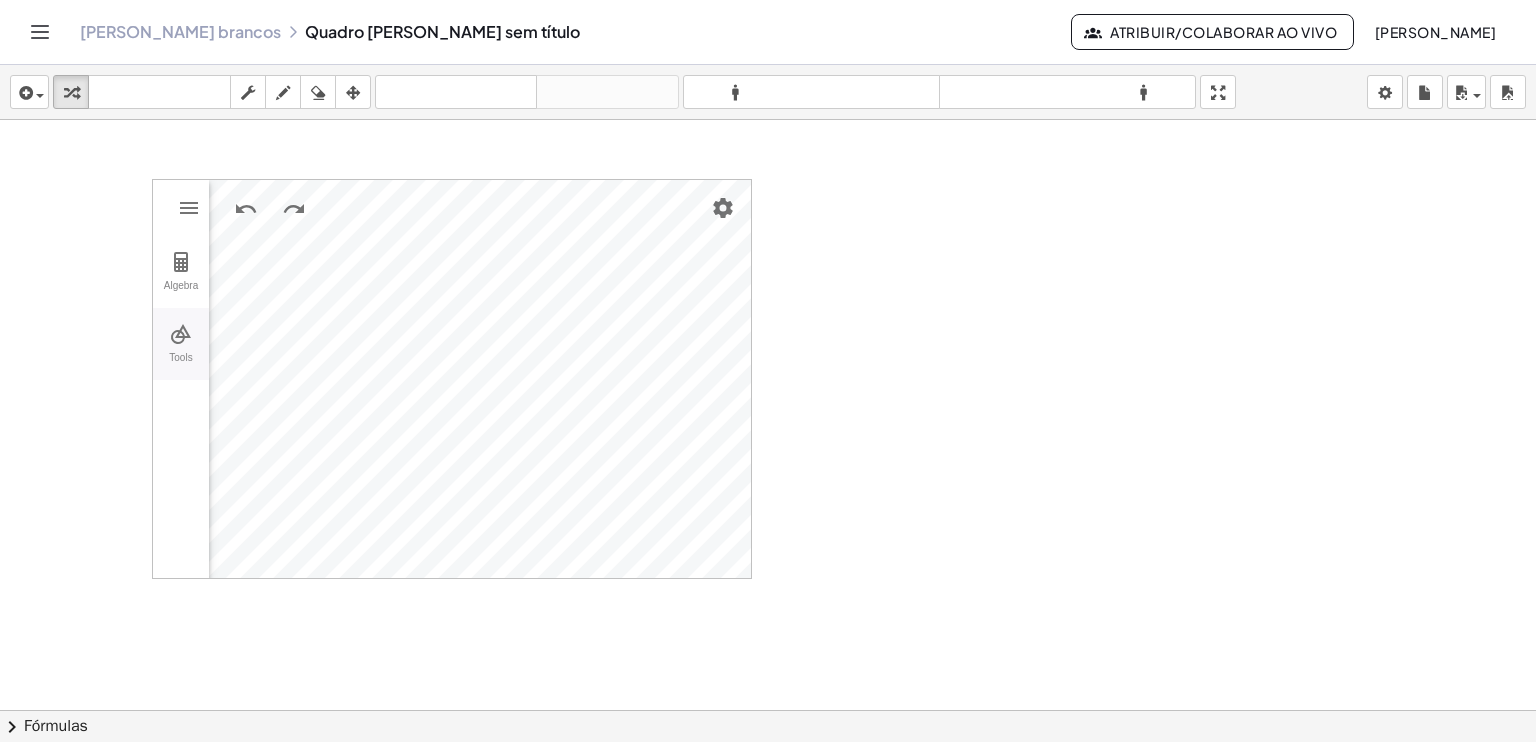 click at bounding box center (181, 334) 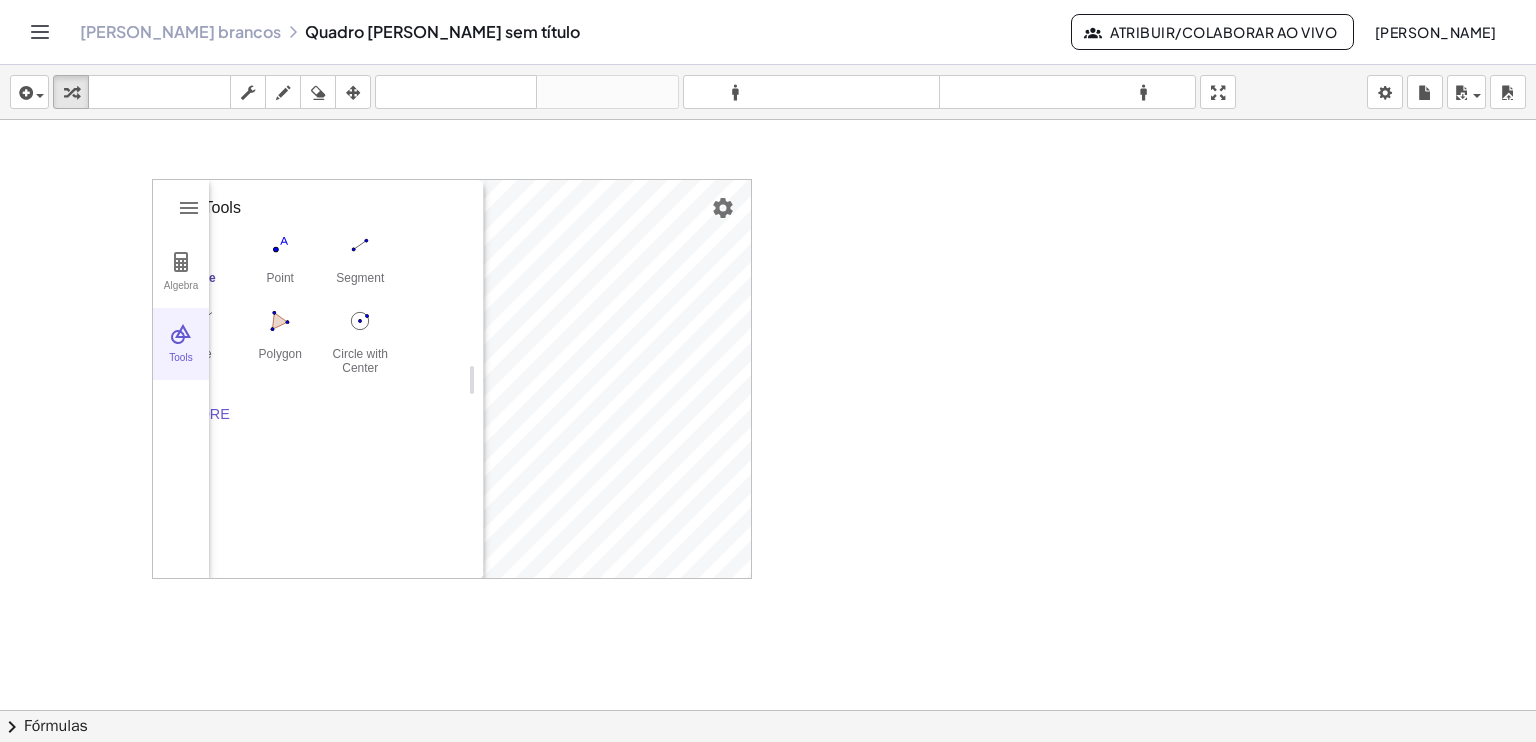 scroll, scrollTop: 0, scrollLeft: 0, axis: both 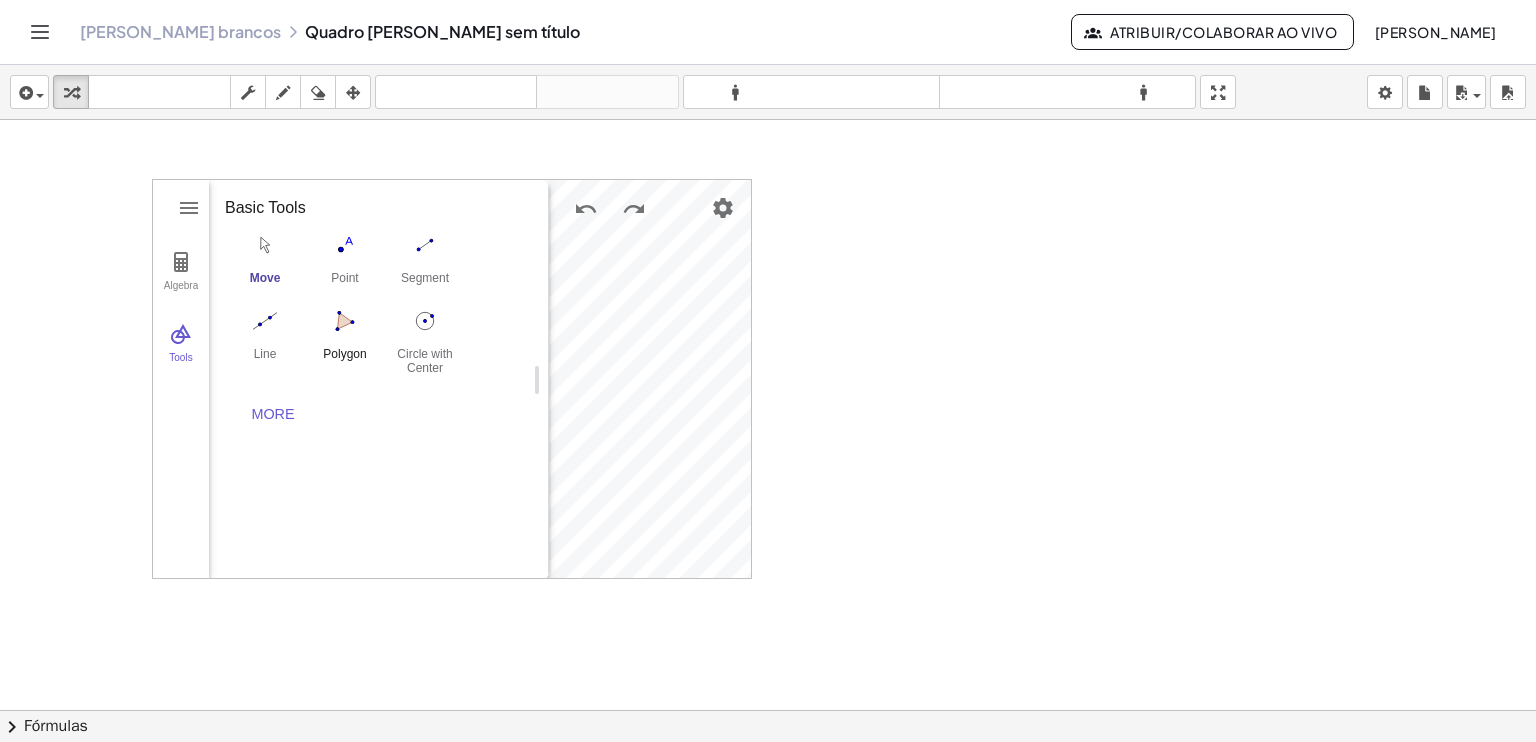 click at bounding box center (345, 321) 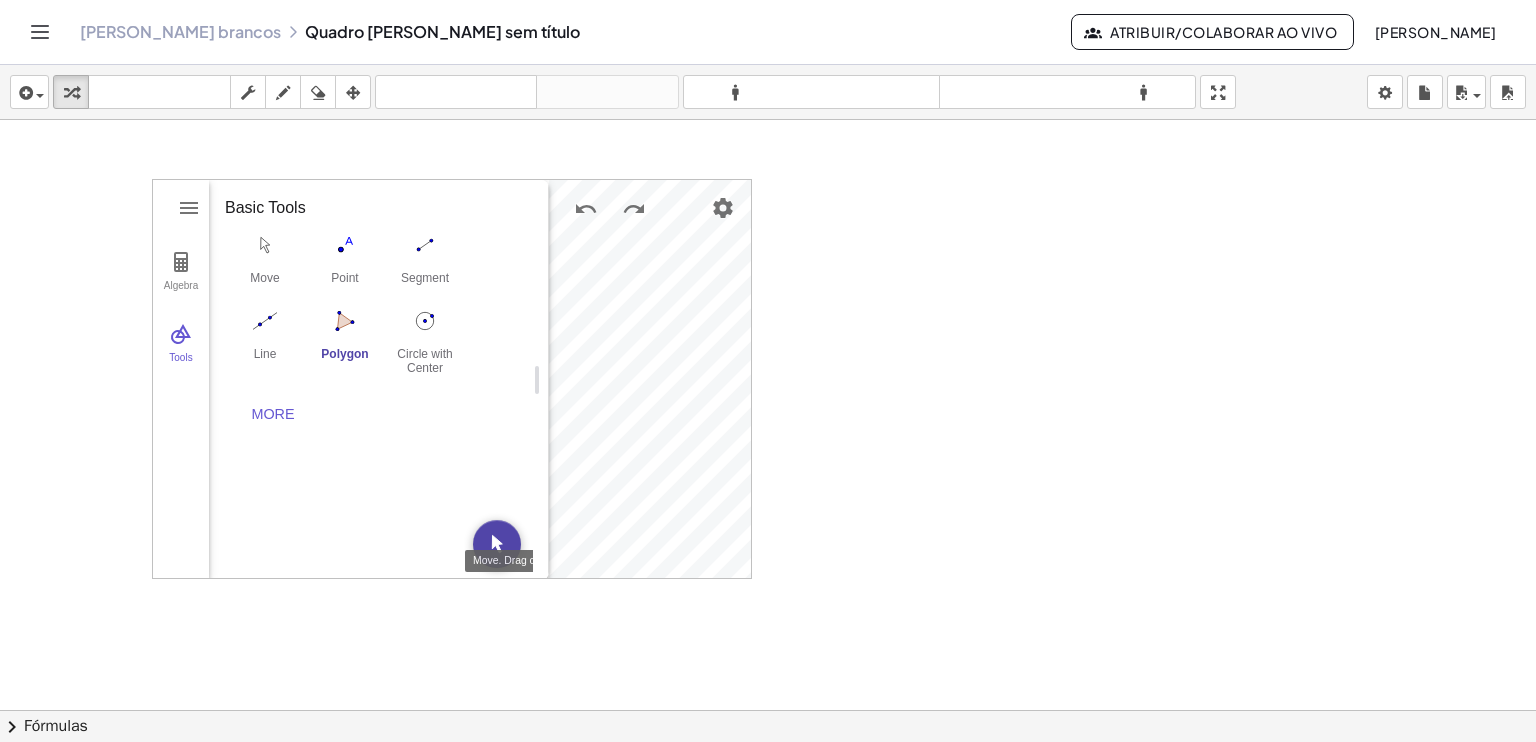 click at bounding box center (497, 544) 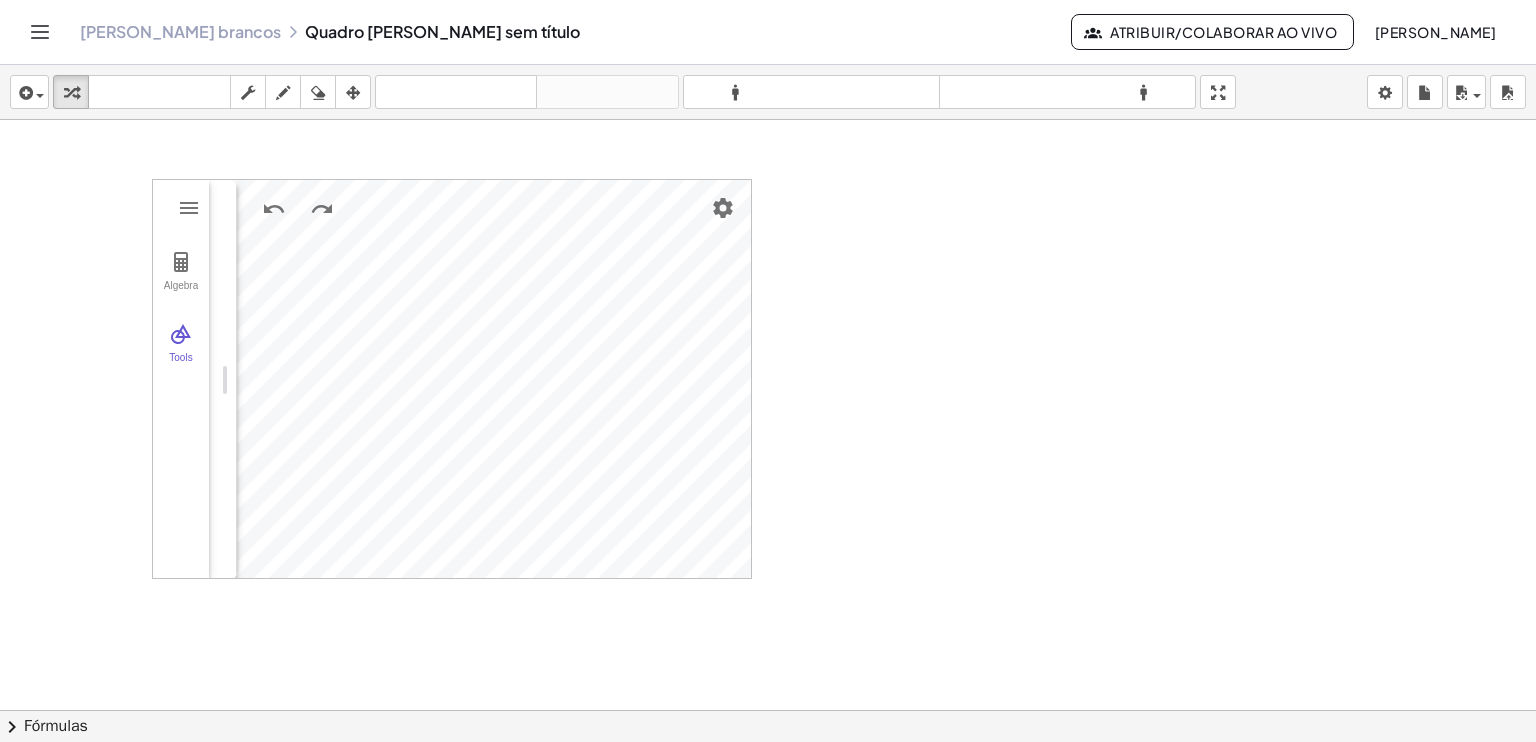 drag, startPoint x: 535, startPoint y: 376, endPoint x: 224, endPoint y: 389, distance: 311.27158 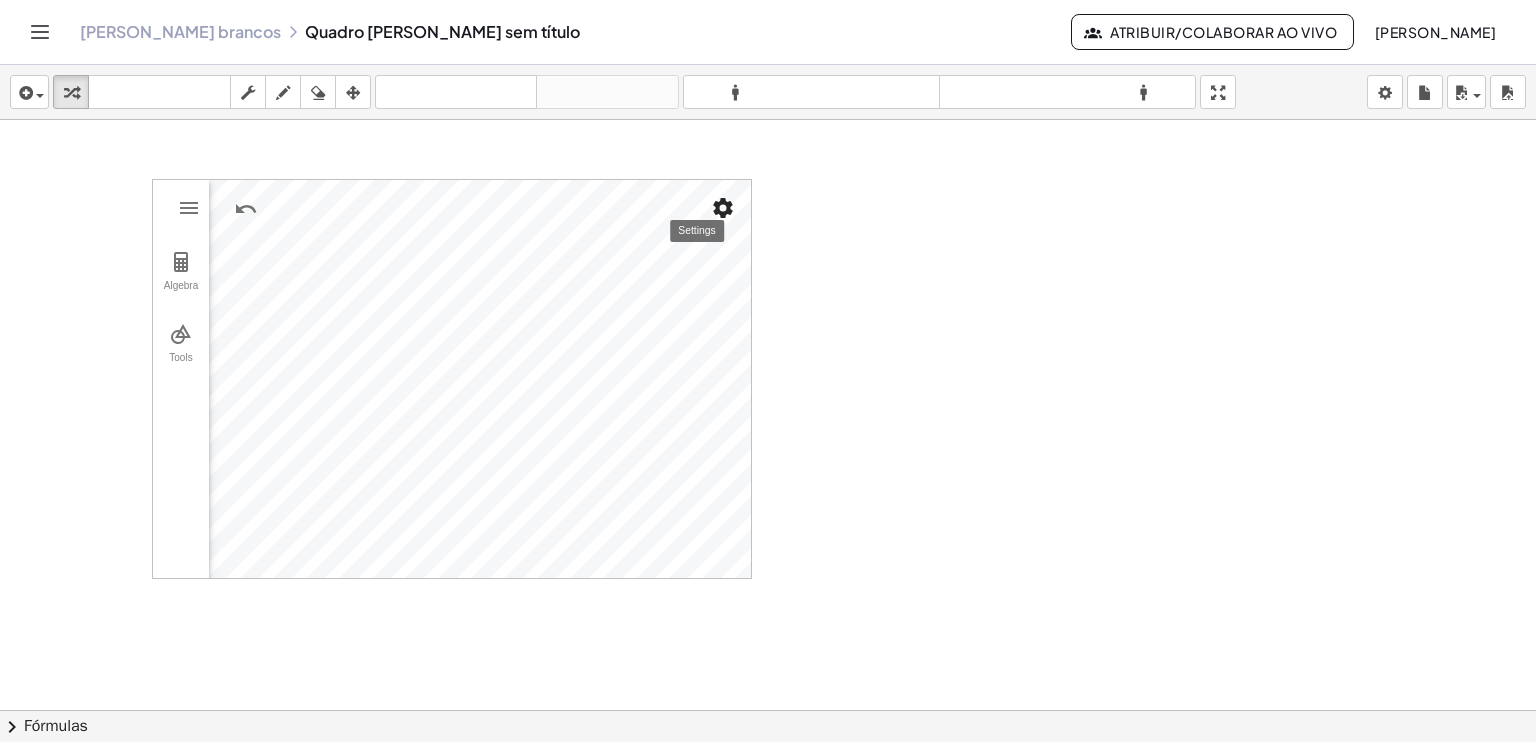 click at bounding box center [723, 208] 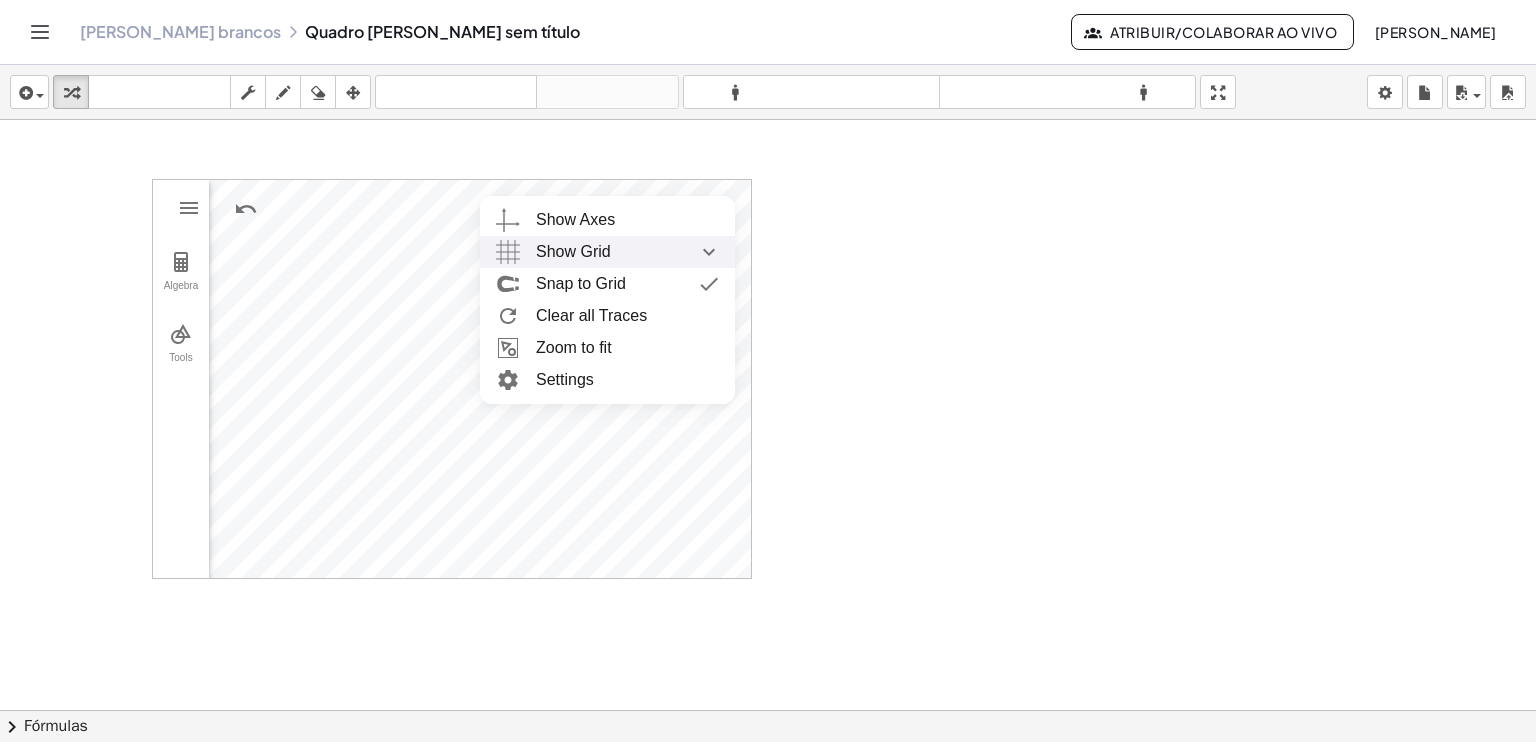 click on "Show Grid" at bounding box center [627, 252] 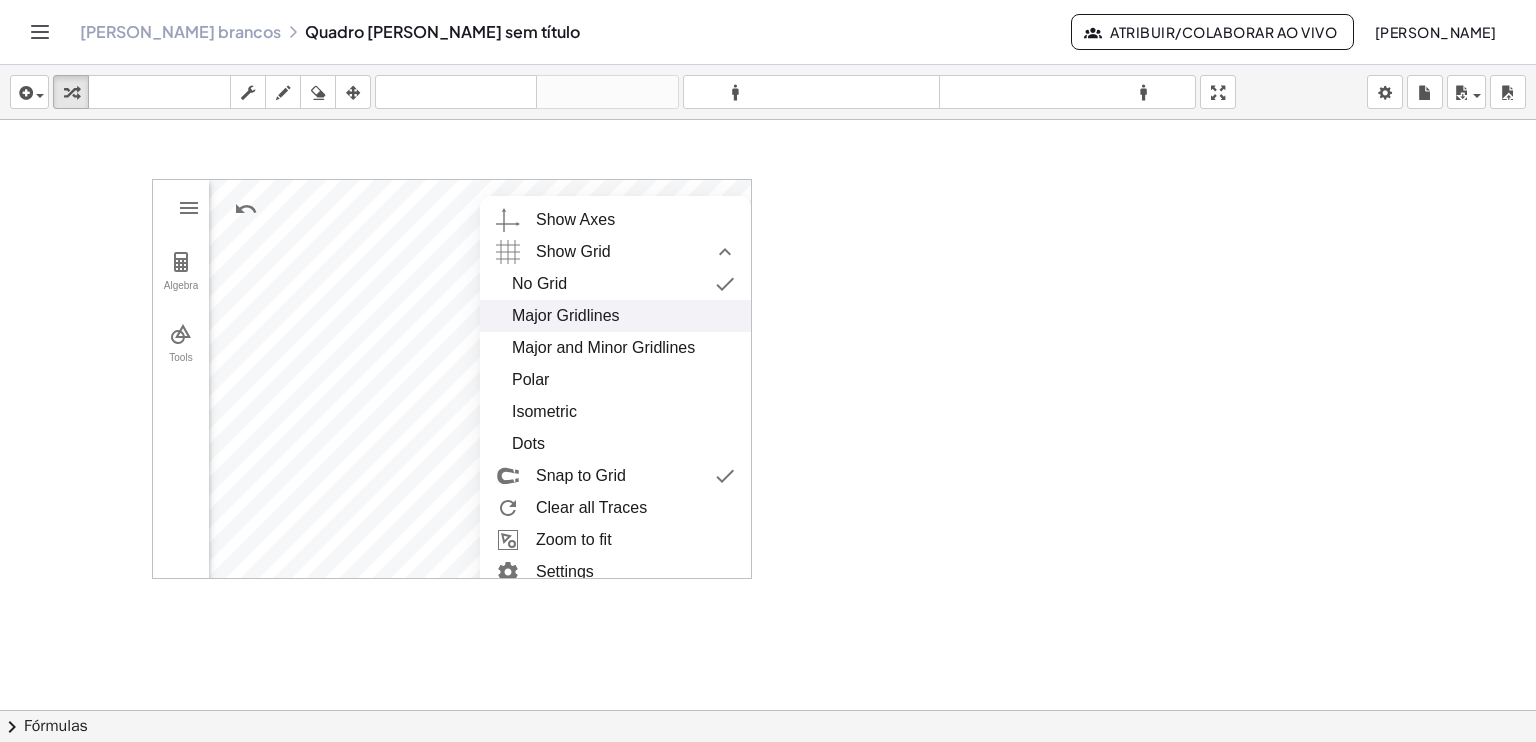 click on "Major Gridlines" at bounding box center (615, 316) 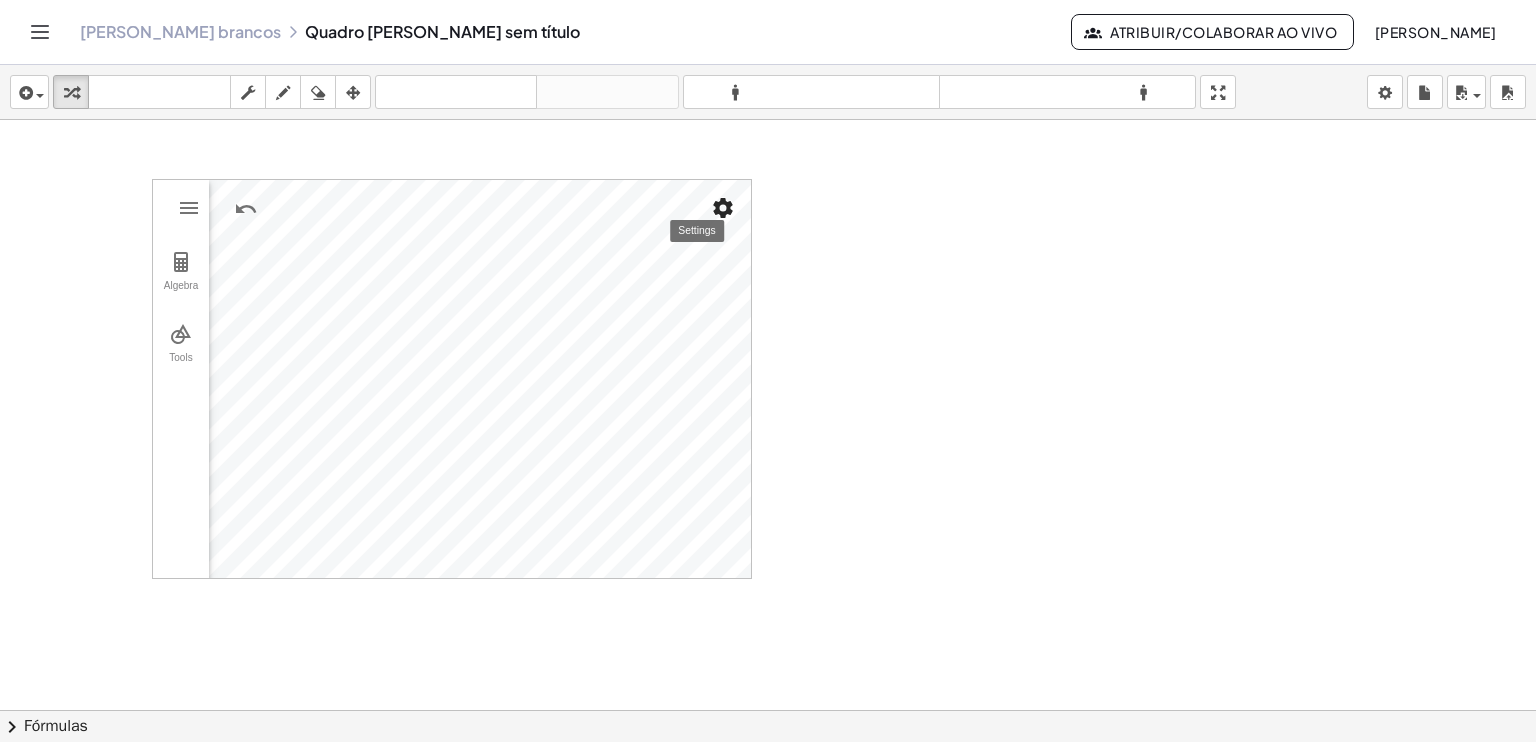 click at bounding box center (723, 208) 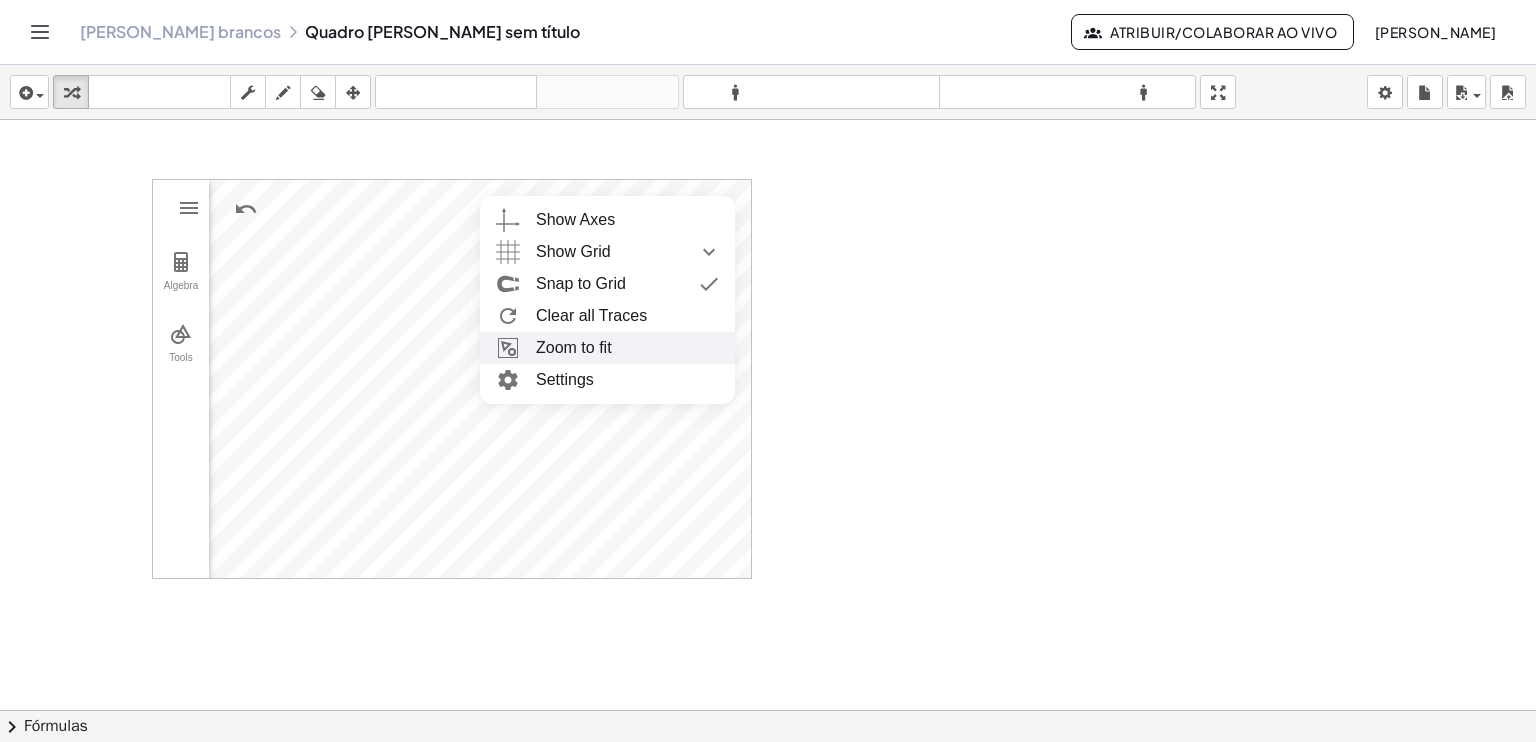 click on "Zoom to fit" at bounding box center [607, 348] 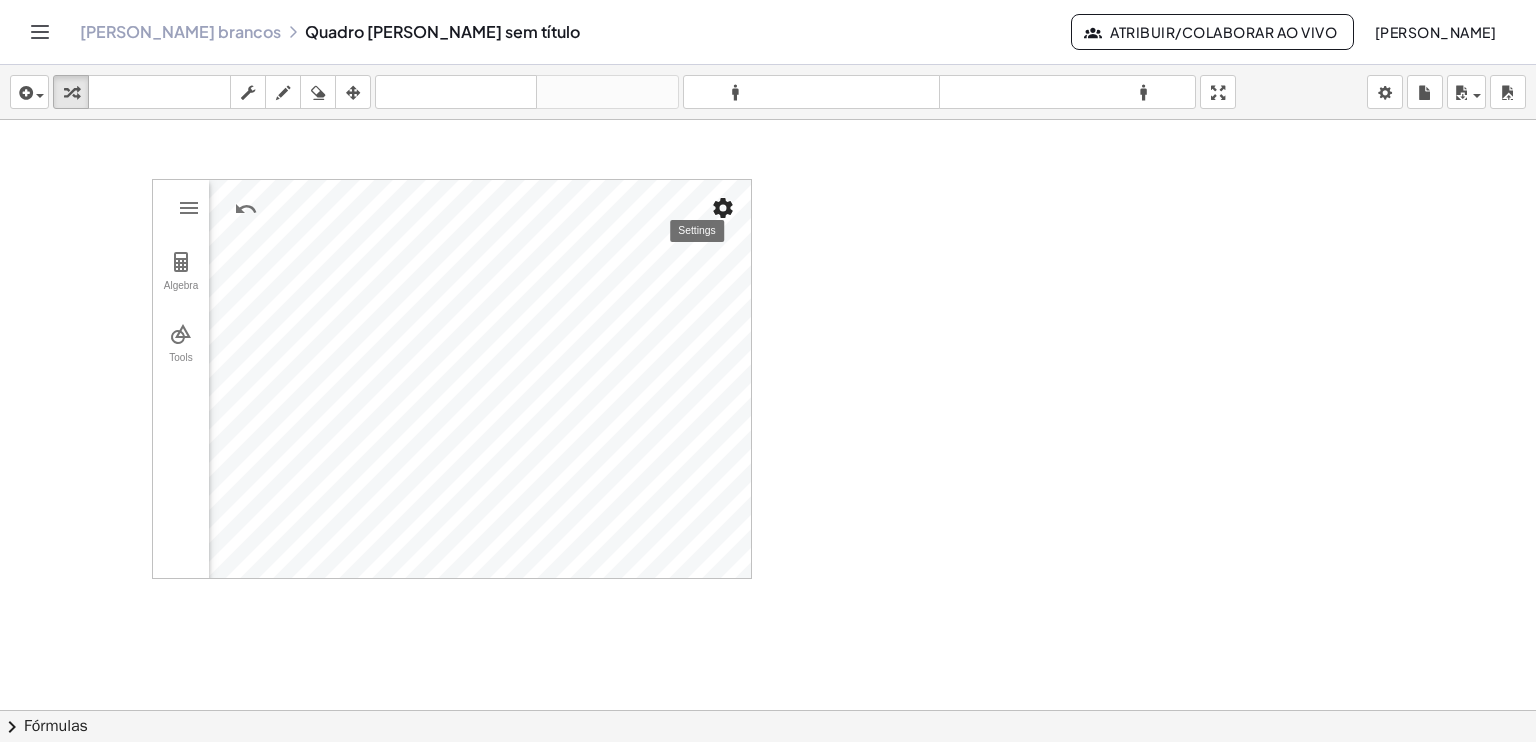 click at bounding box center [723, 208] 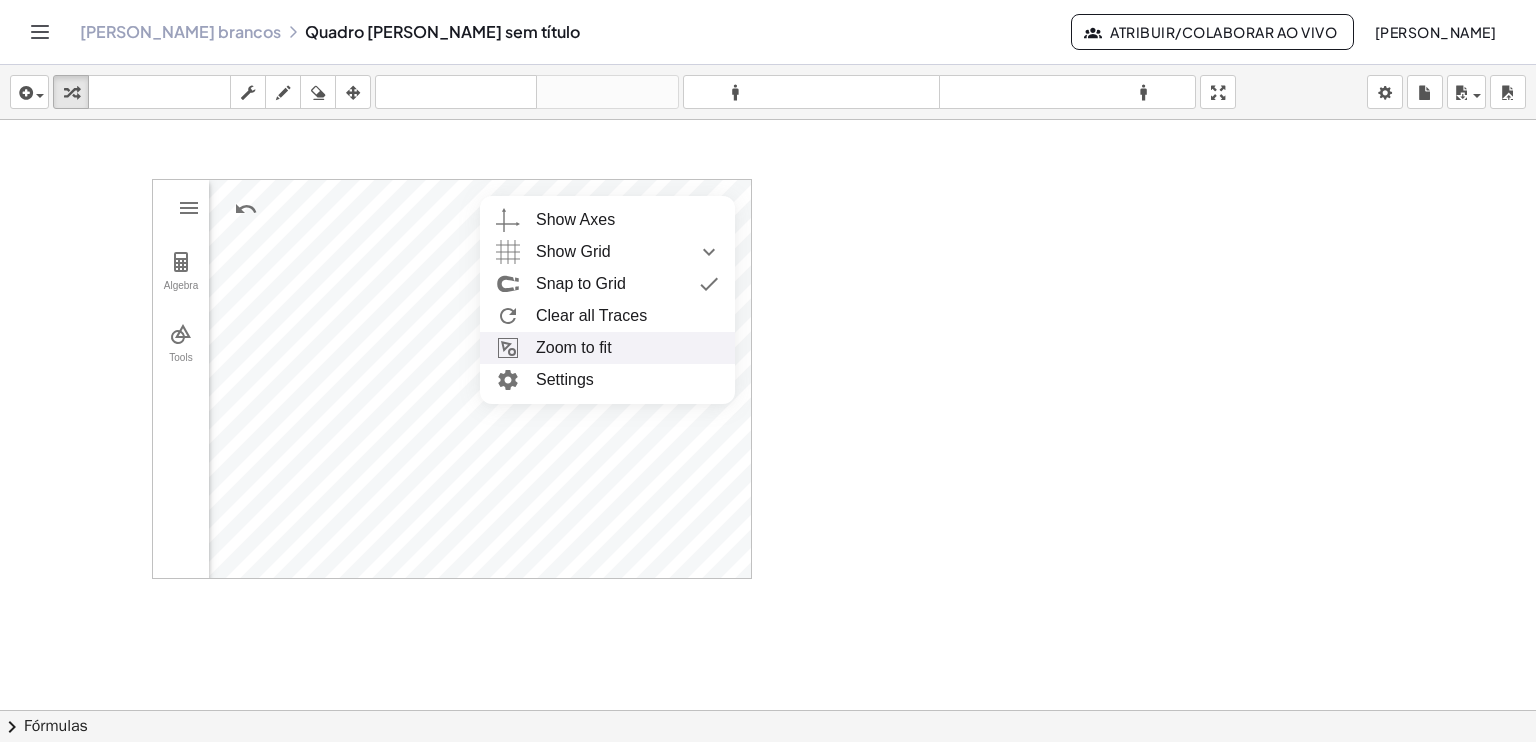 click on "Zoom to fit" at bounding box center (607, 348) 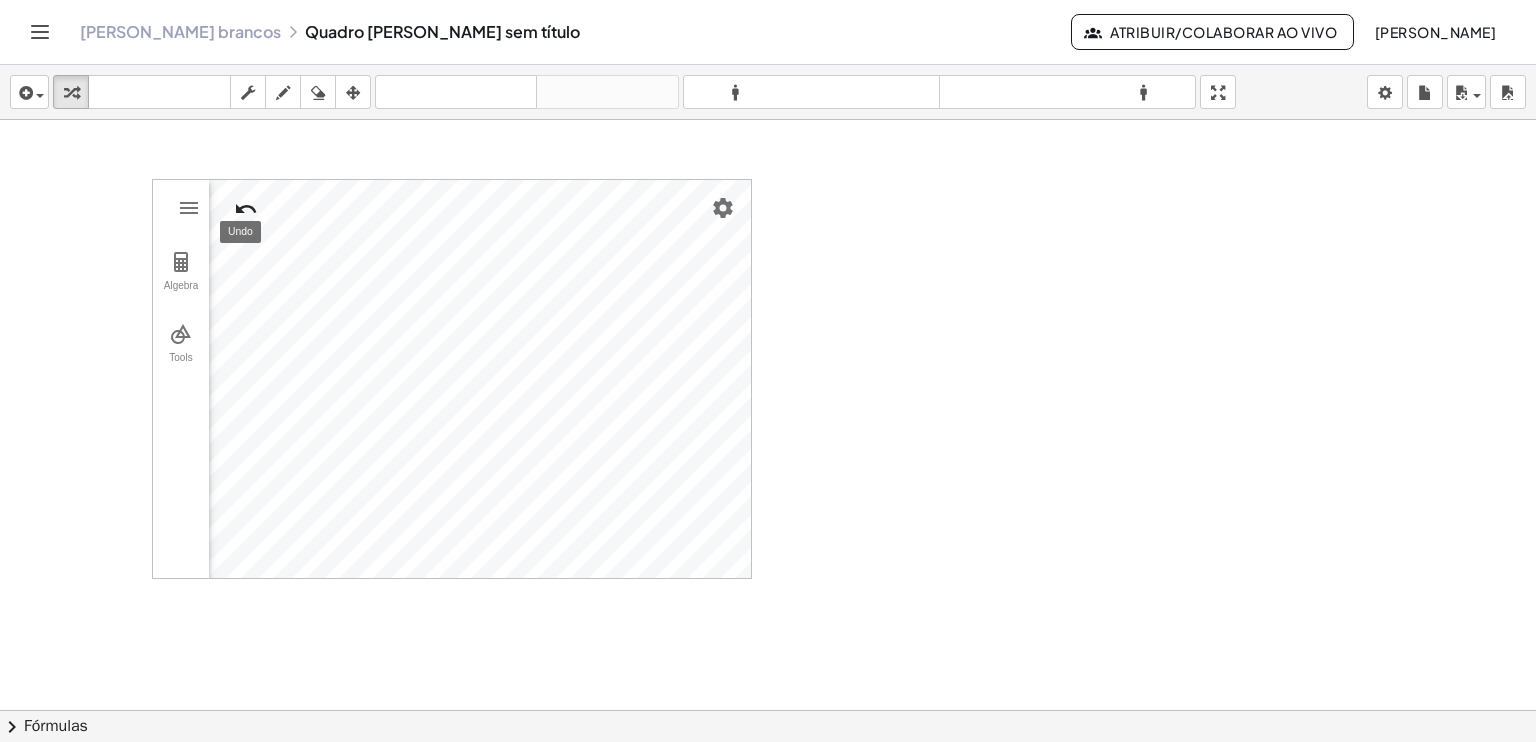click at bounding box center [246, 209] 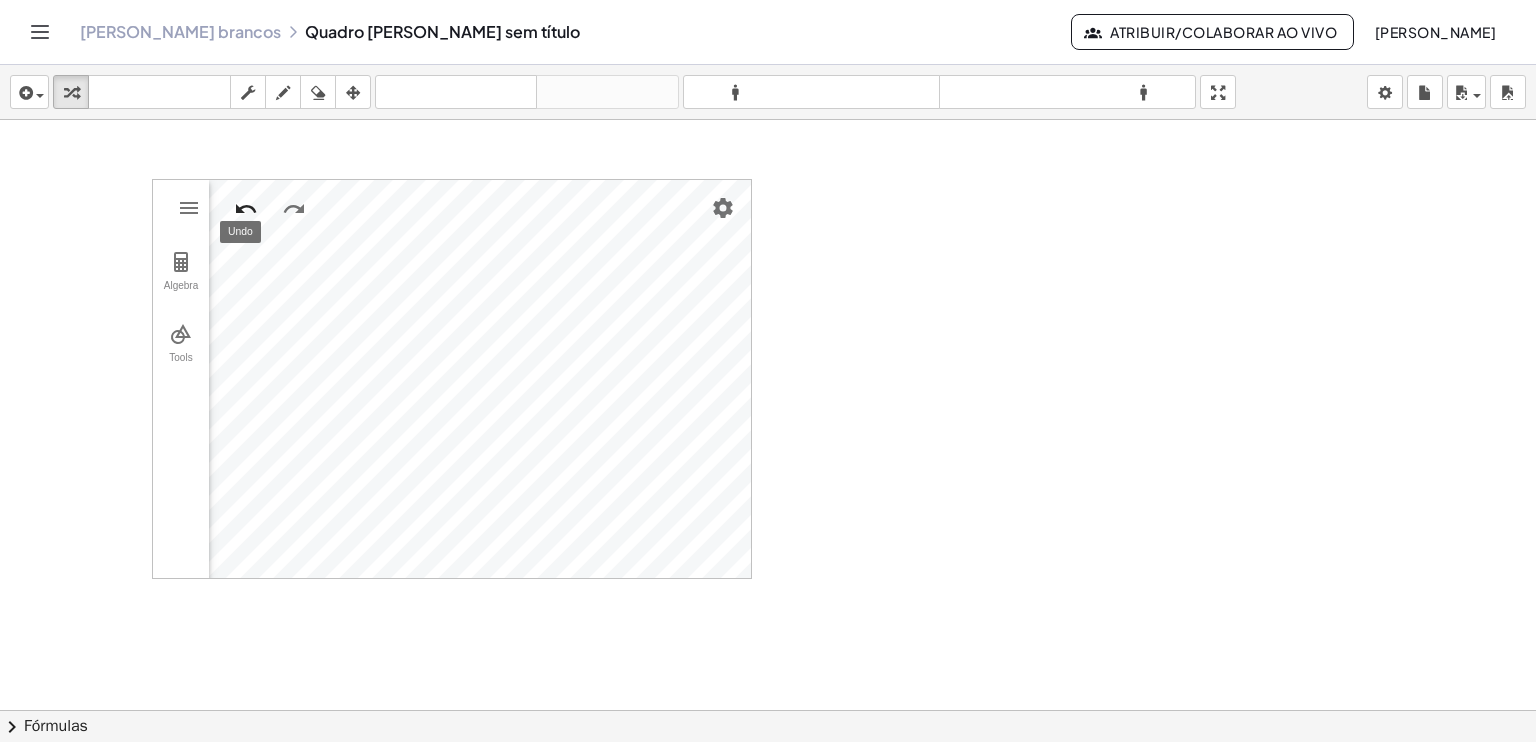 click at bounding box center [246, 209] 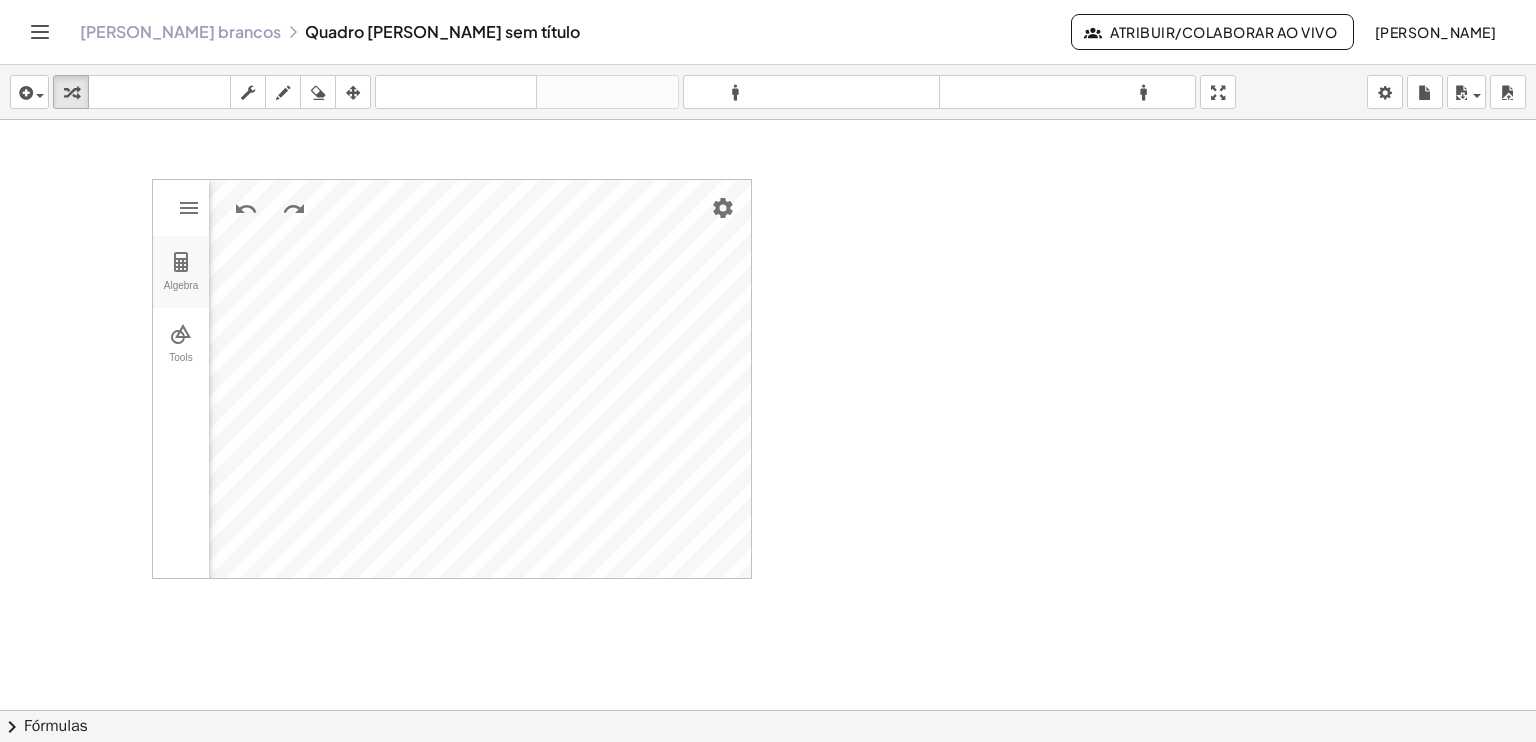 click at bounding box center [181, 262] 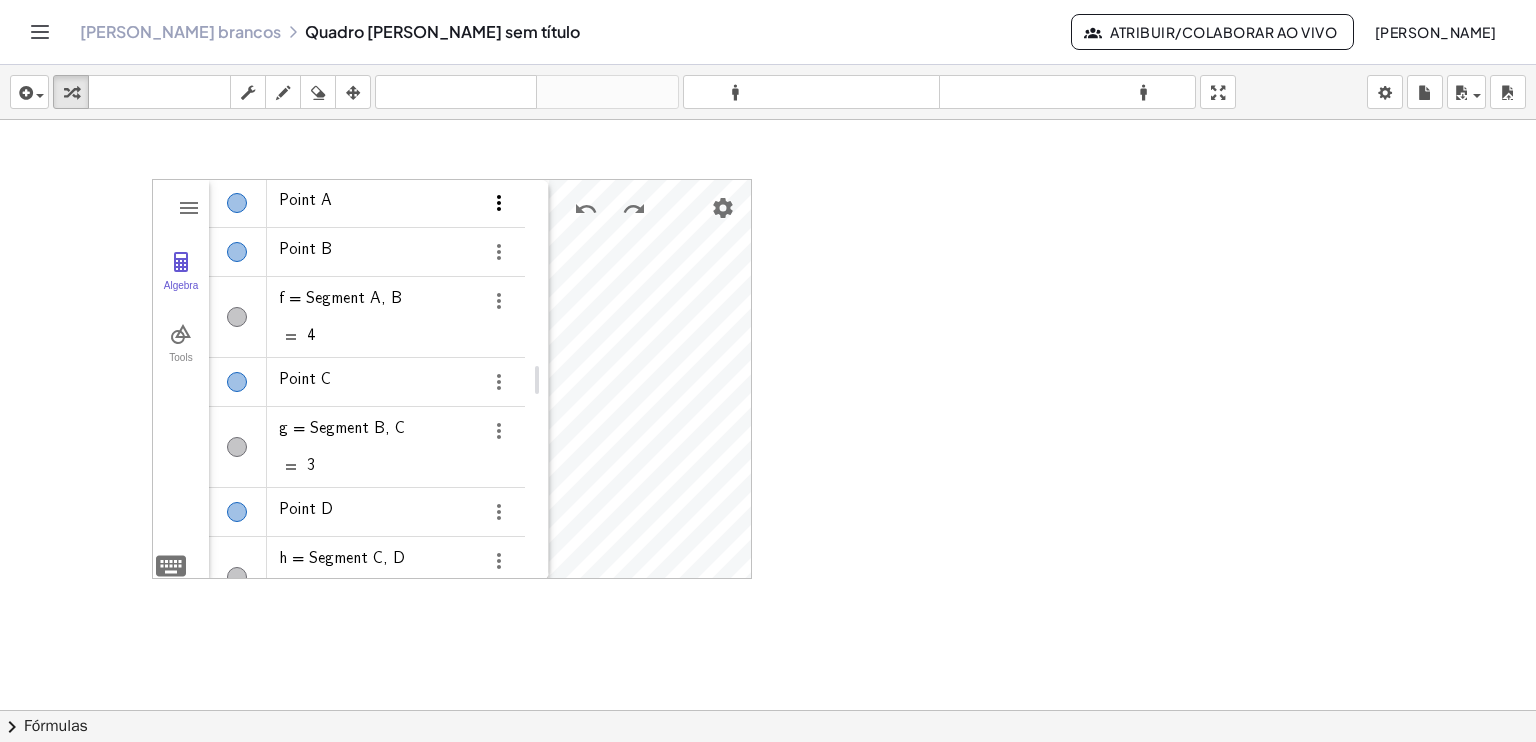 click at bounding box center [499, 203] 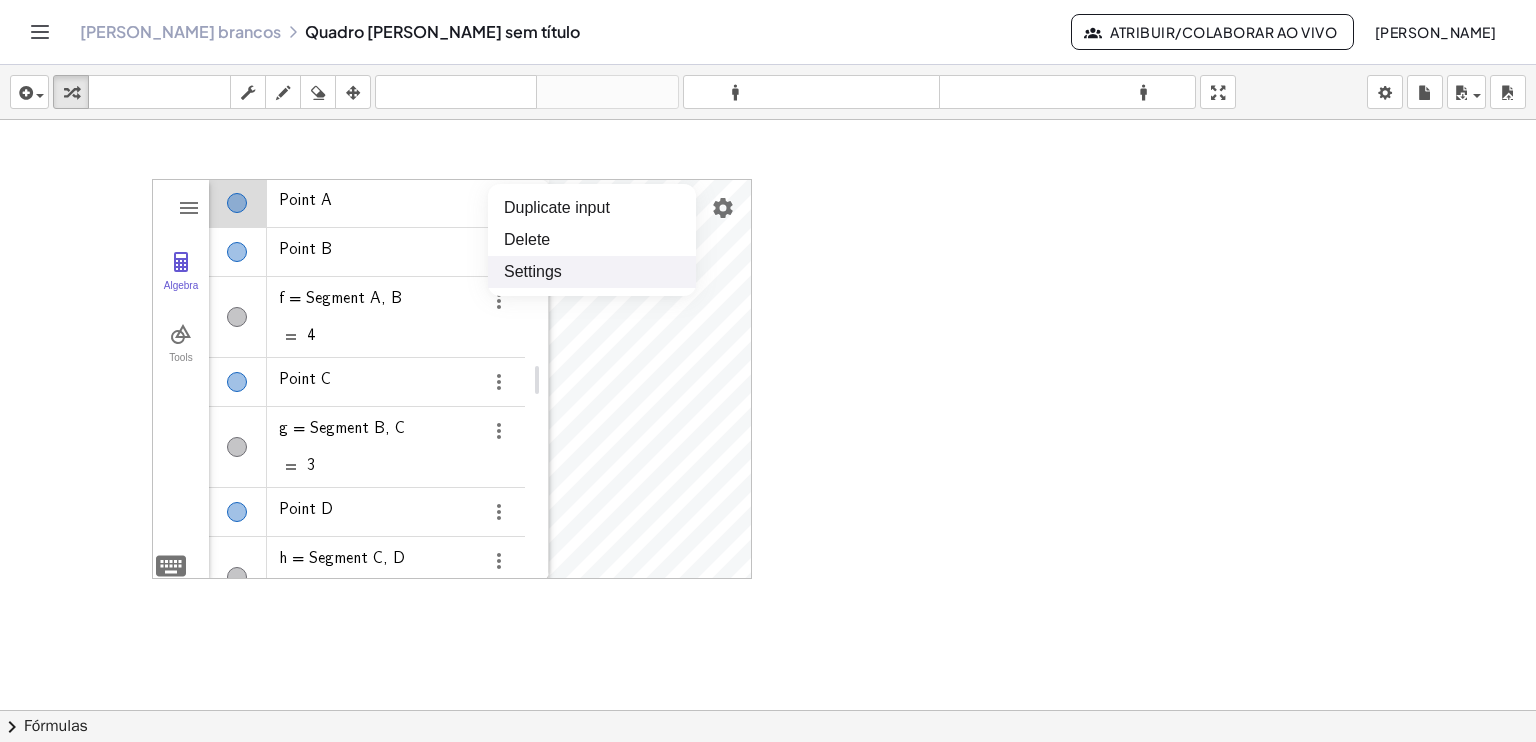 click on "Settings" at bounding box center (592, 272) 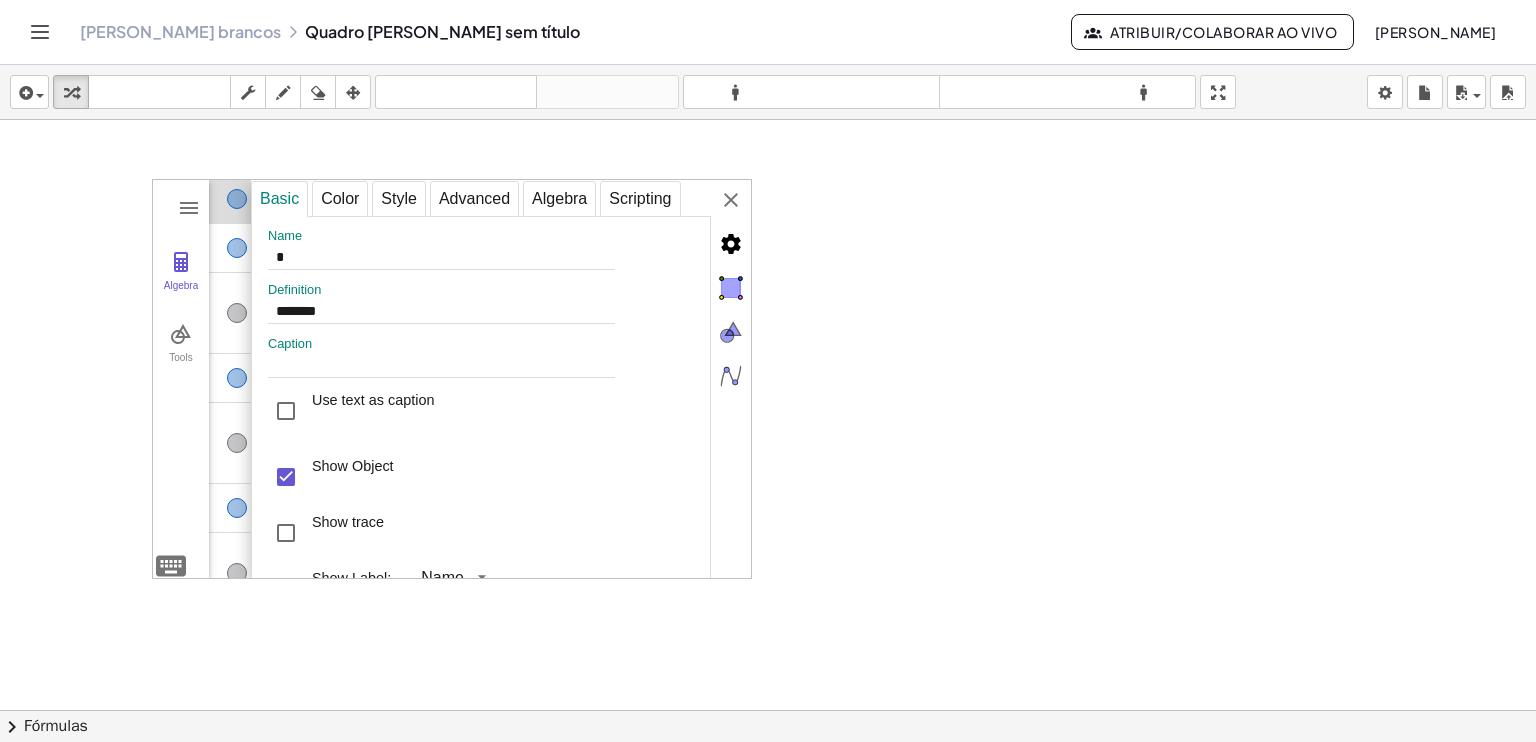 scroll, scrollTop: 0, scrollLeft: 0, axis: both 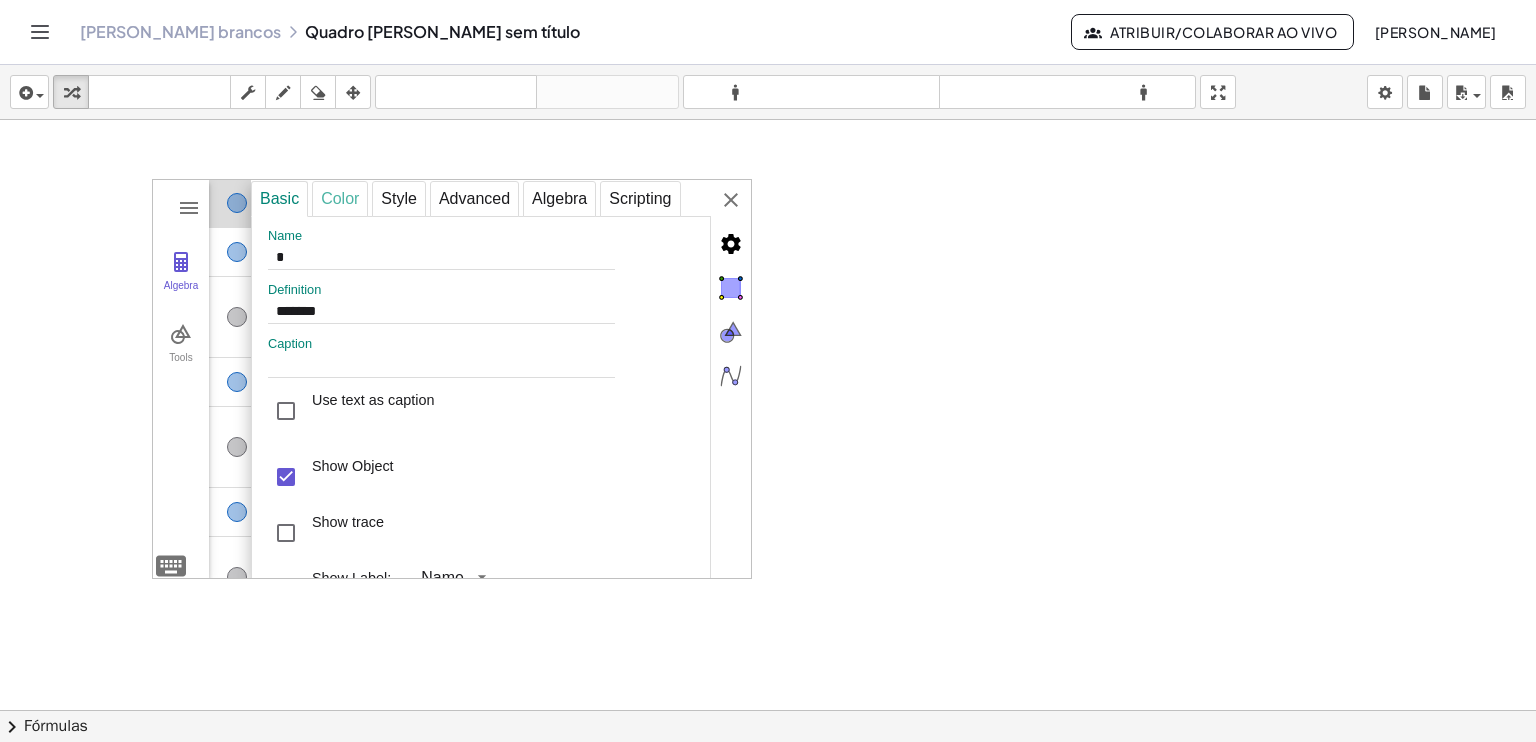 click on "Color" at bounding box center (340, 199) 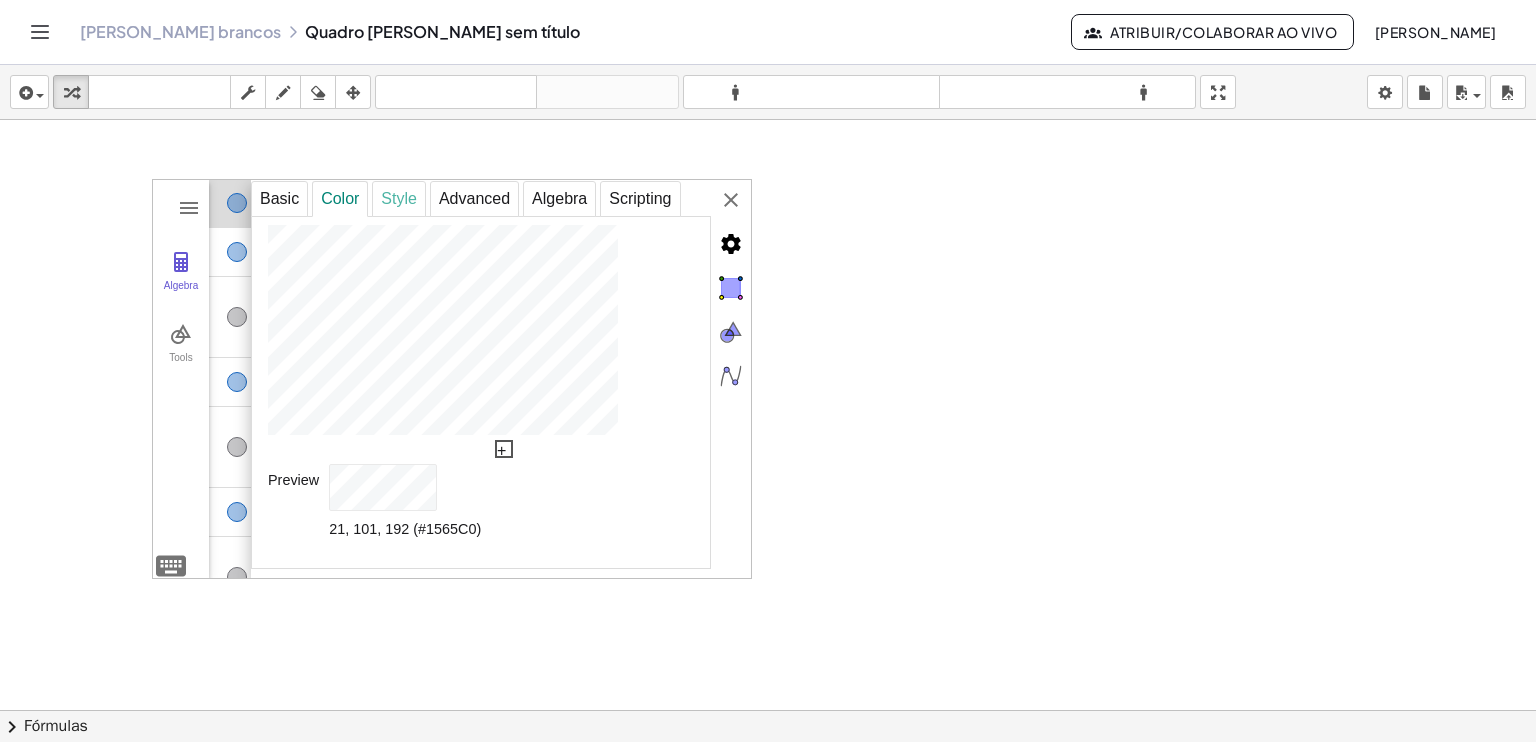 click on "Style" at bounding box center [399, 199] 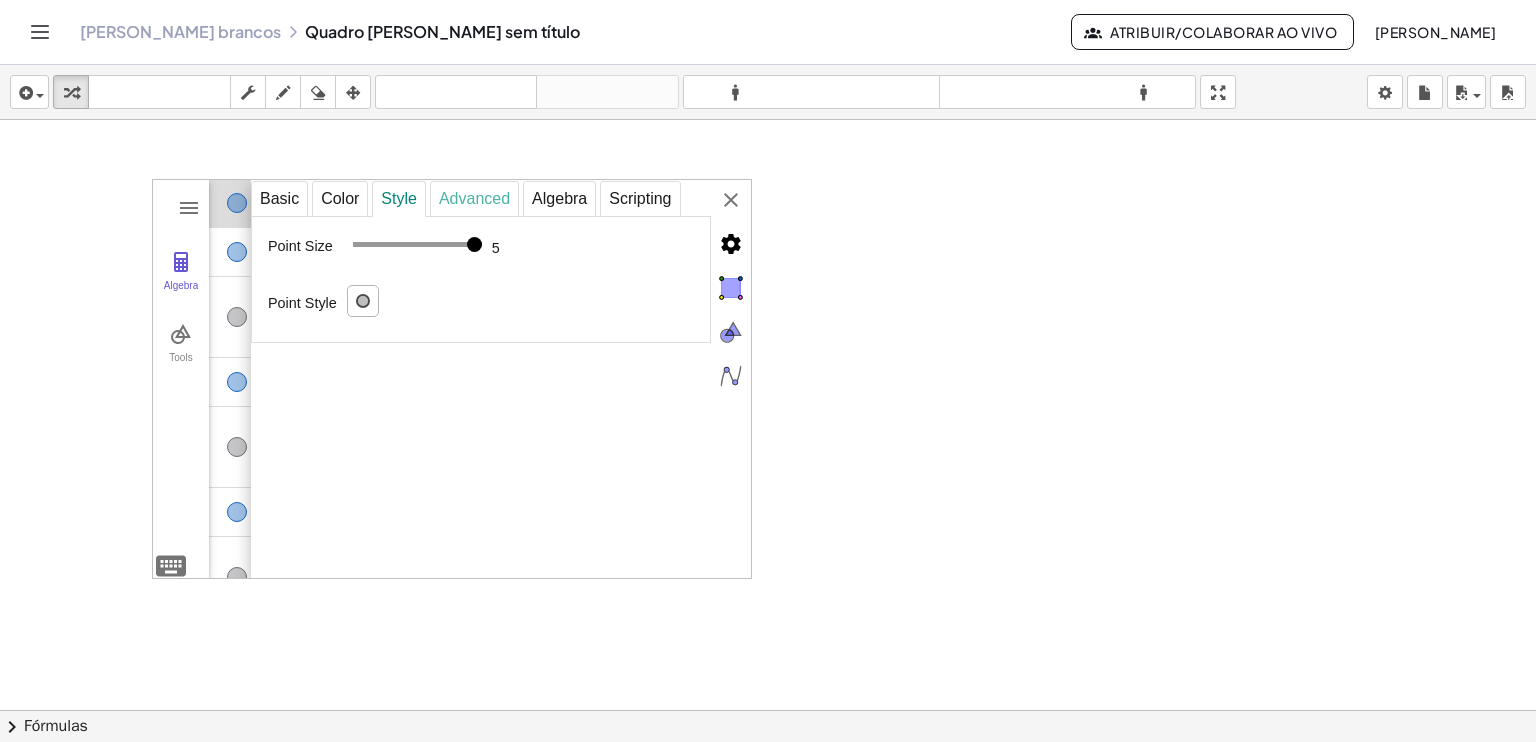 click on "Advanced" at bounding box center (474, 199) 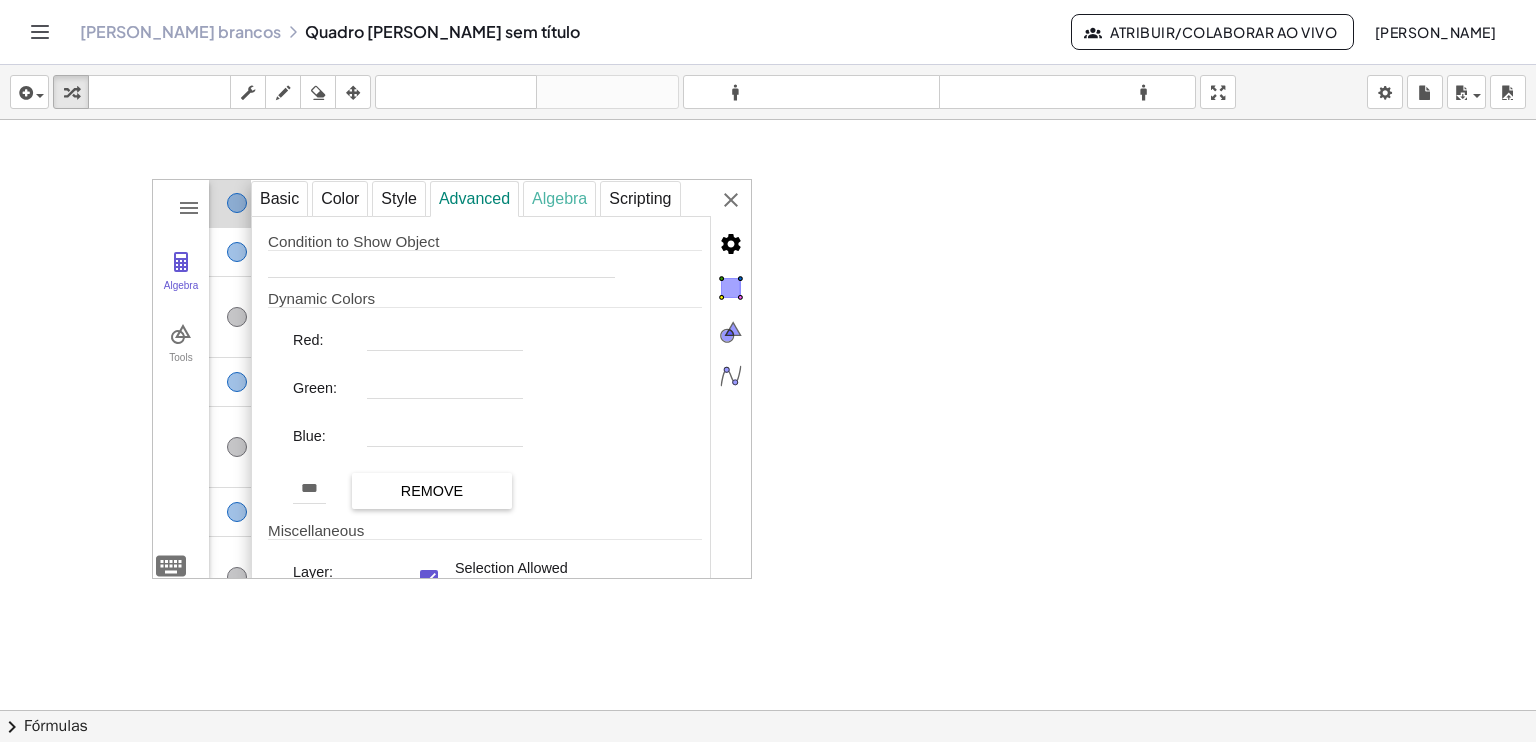 click on "Algebra" at bounding box center [559, 199] 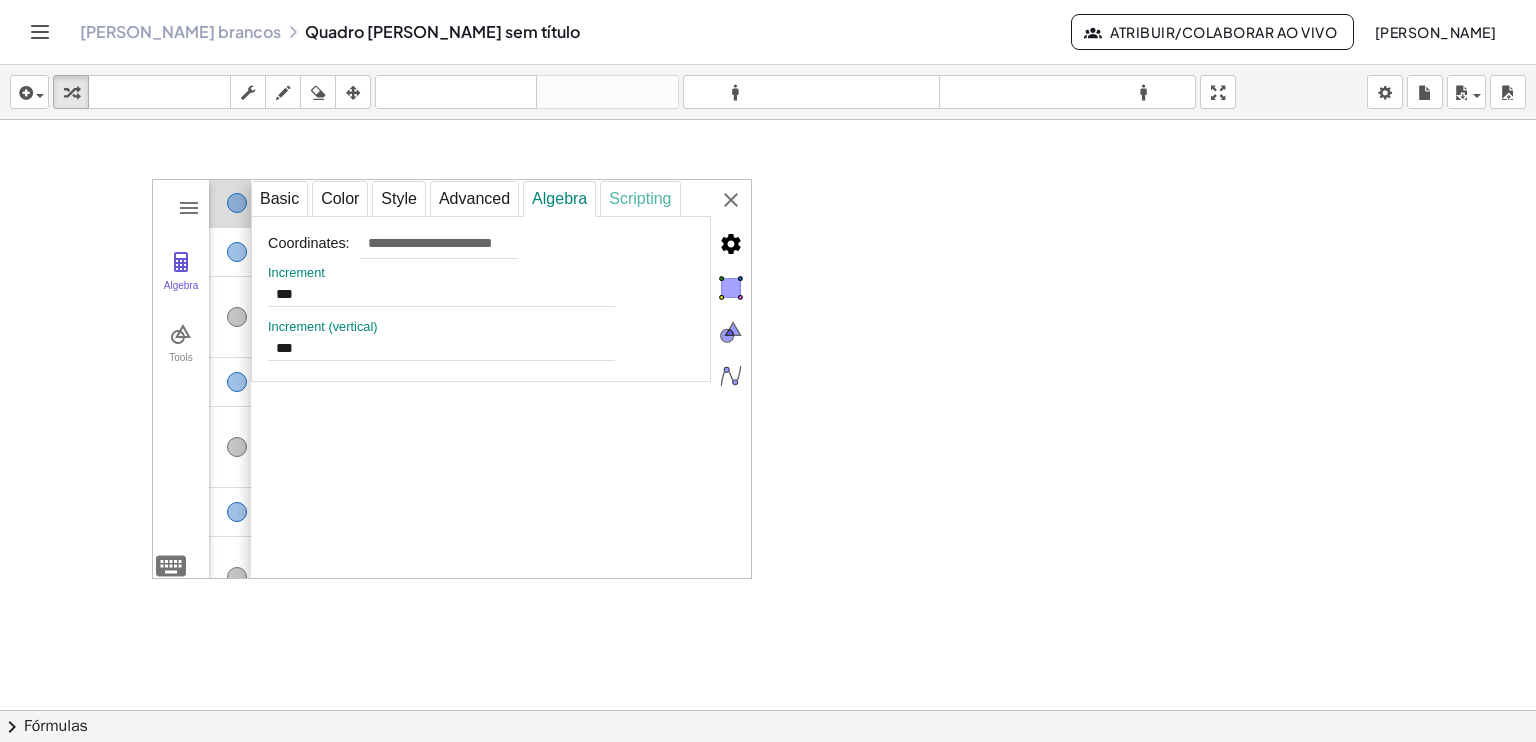 click on "Scripting" at bounding box center (640, 199) 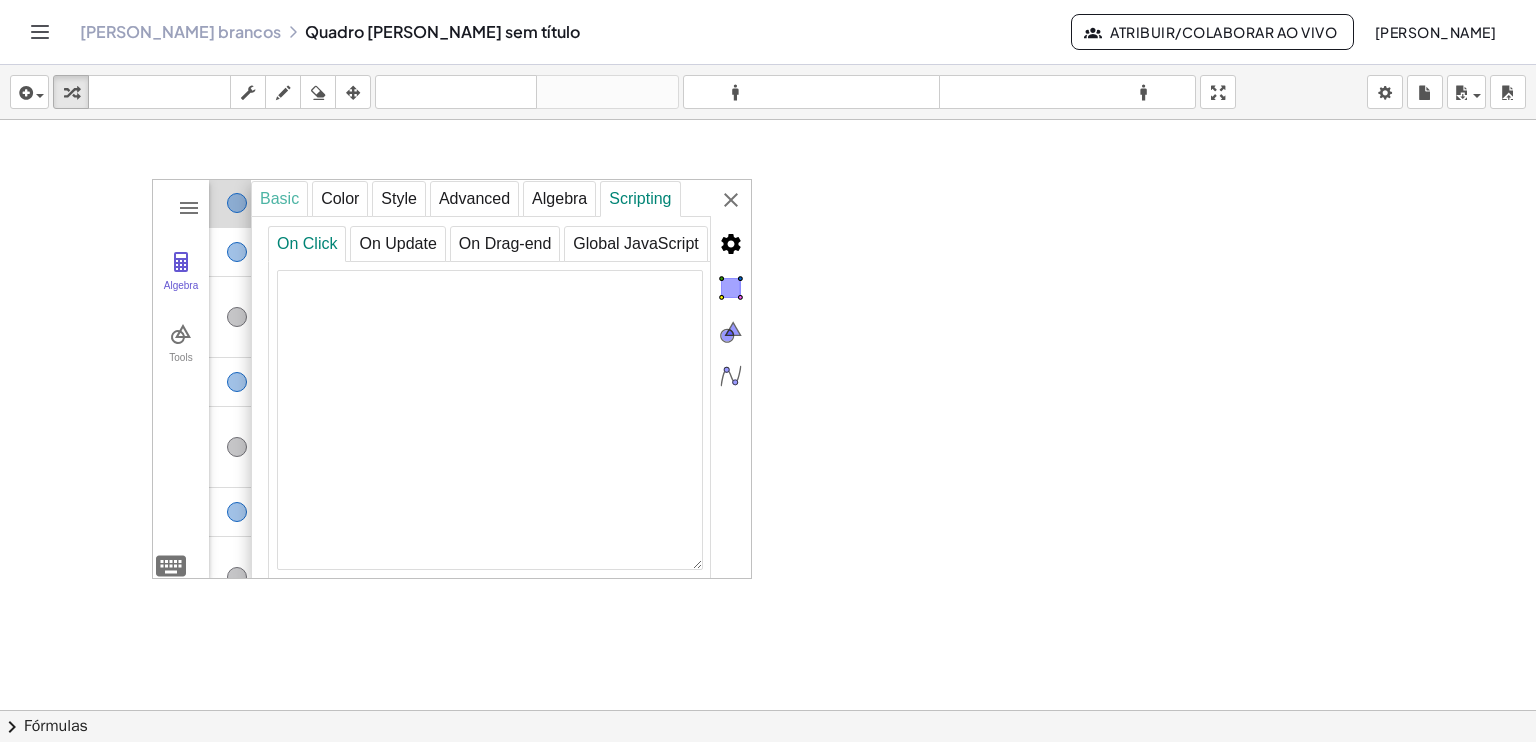 click on "Basic" at bounding box center (279, 199) 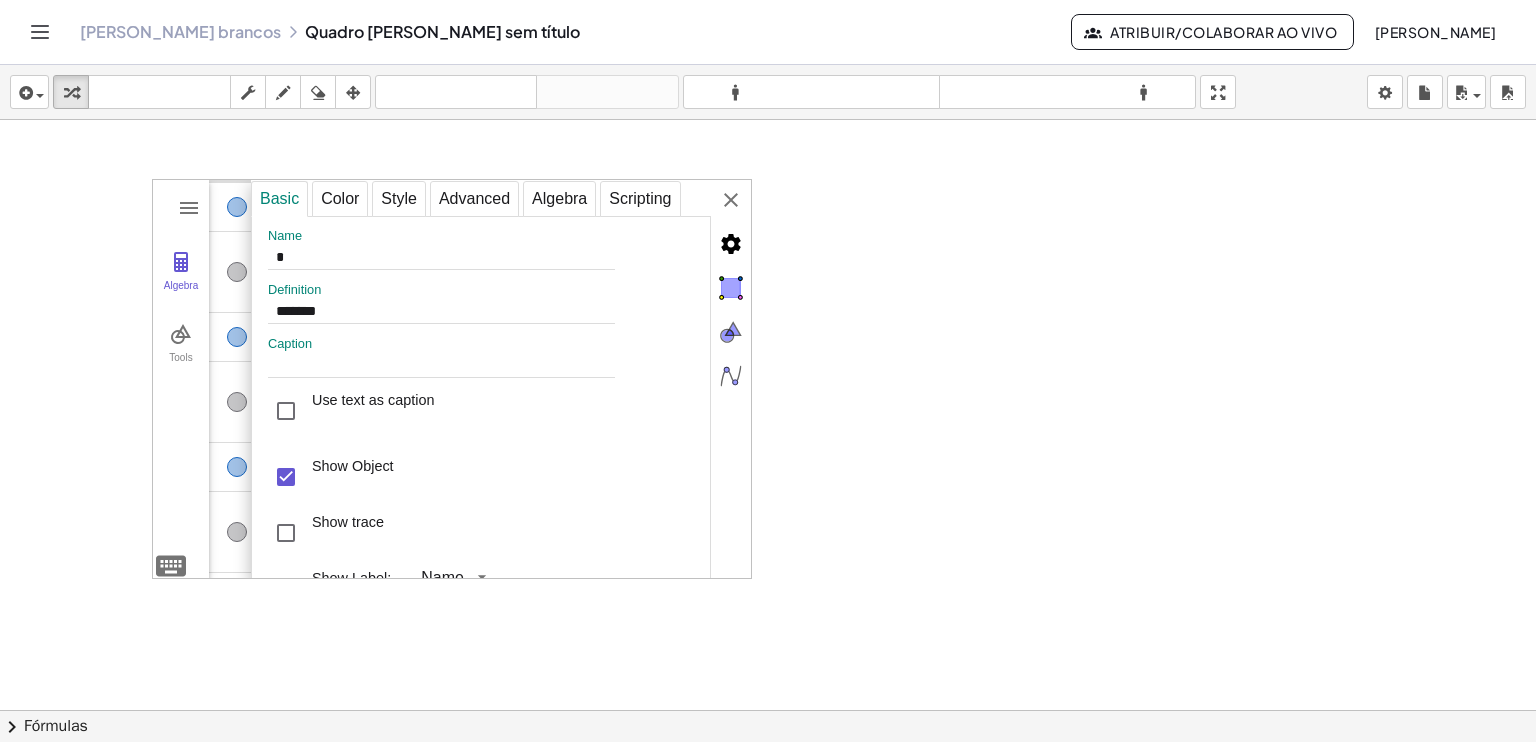 scroll, scrollTop: 0, scrollLeft: 0, axis: both 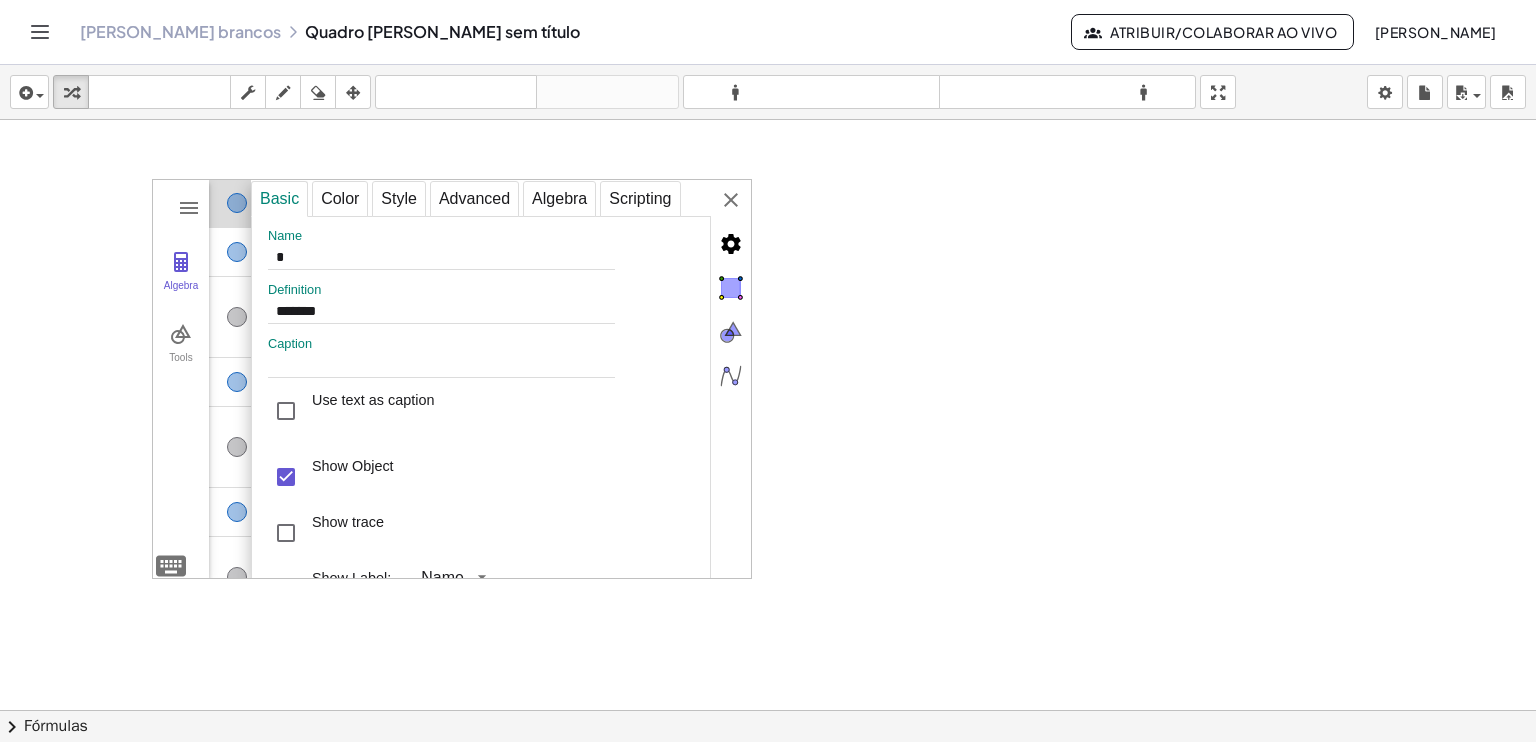 click on "Use text as caption" at bounding box center (373, 411) 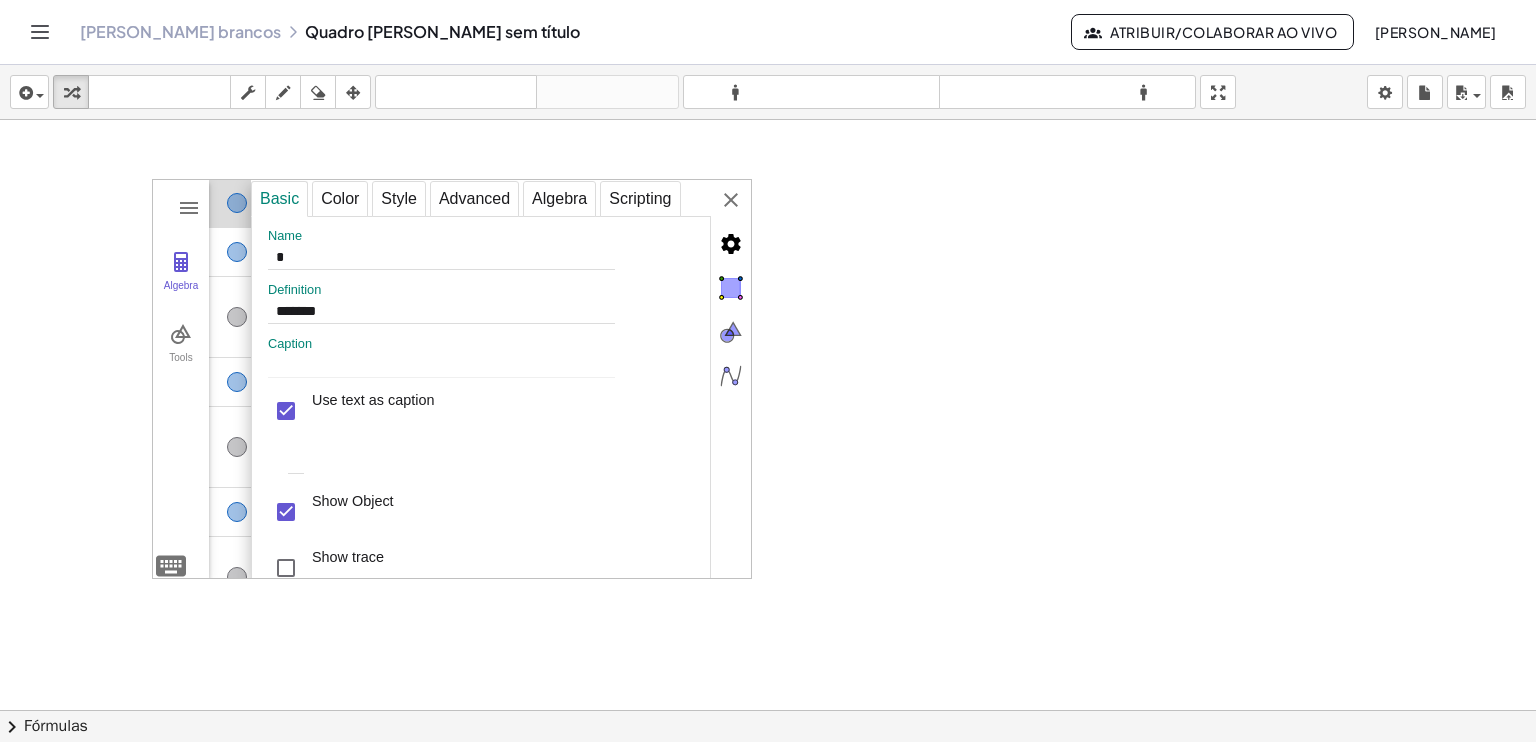 click on "Use text as caption" at bounding box center (373, 411) 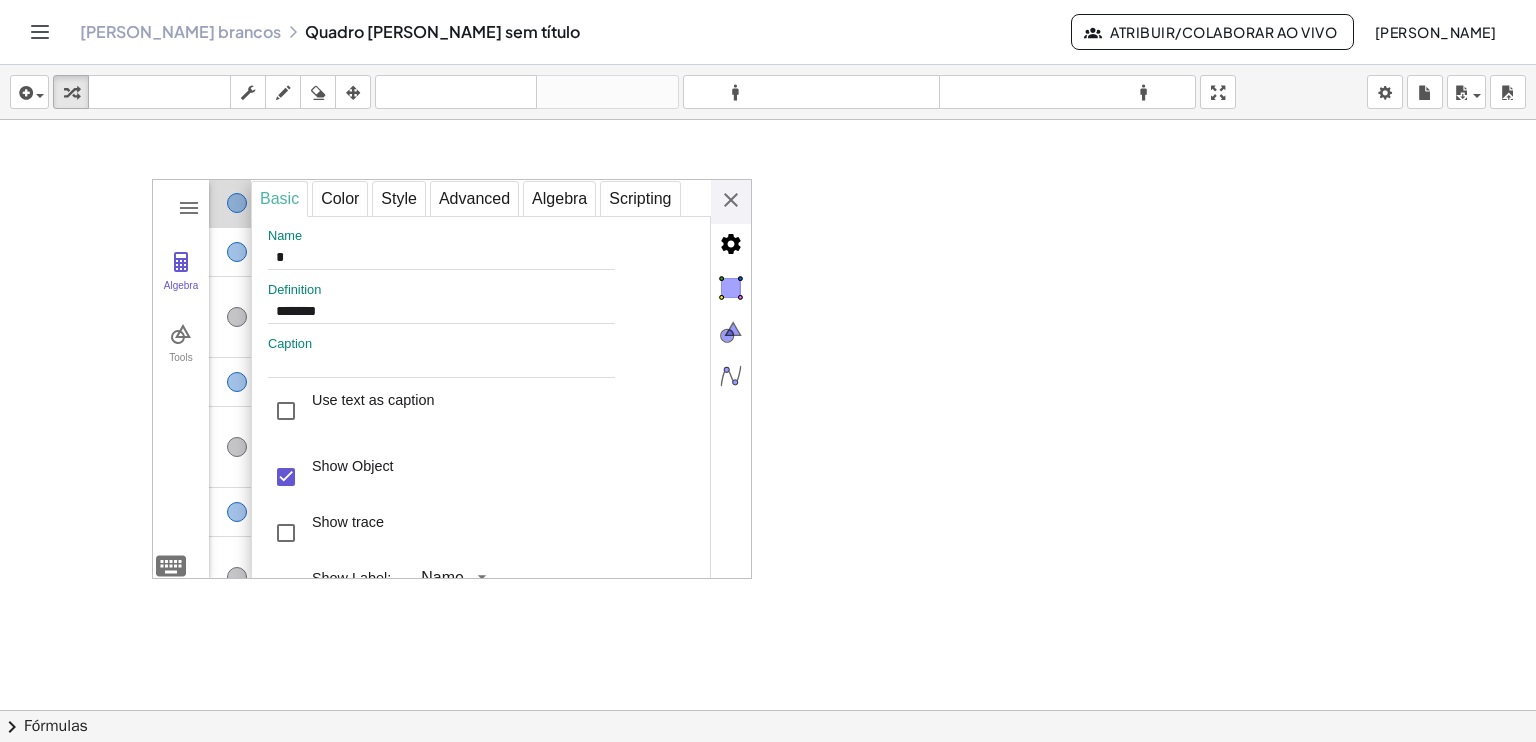 click on "**********" at bounding box center (501, 380) 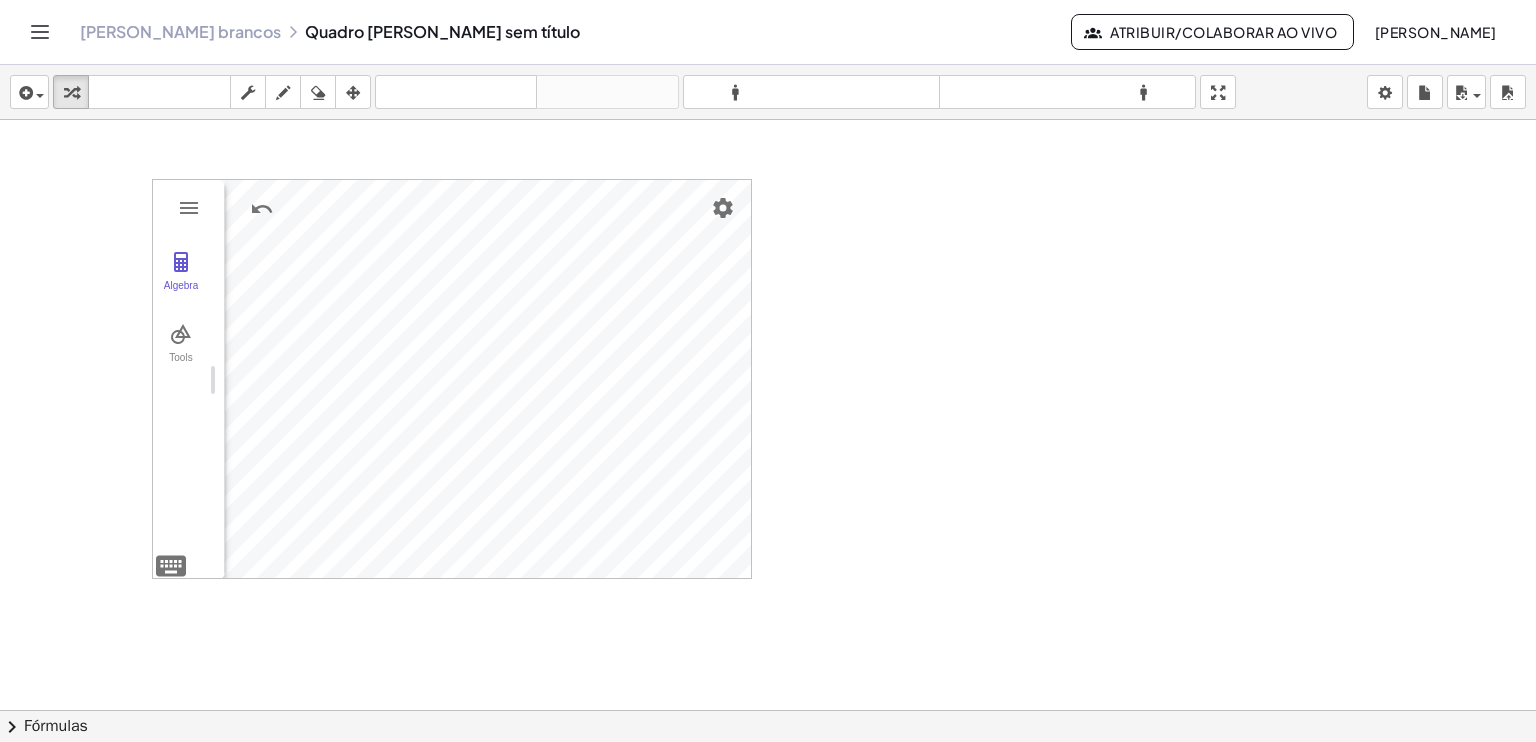 drag, startPoint x: 539, startPoint y: 381, endPoint x: 124, endPoint y: 372, distance: 415.09756 